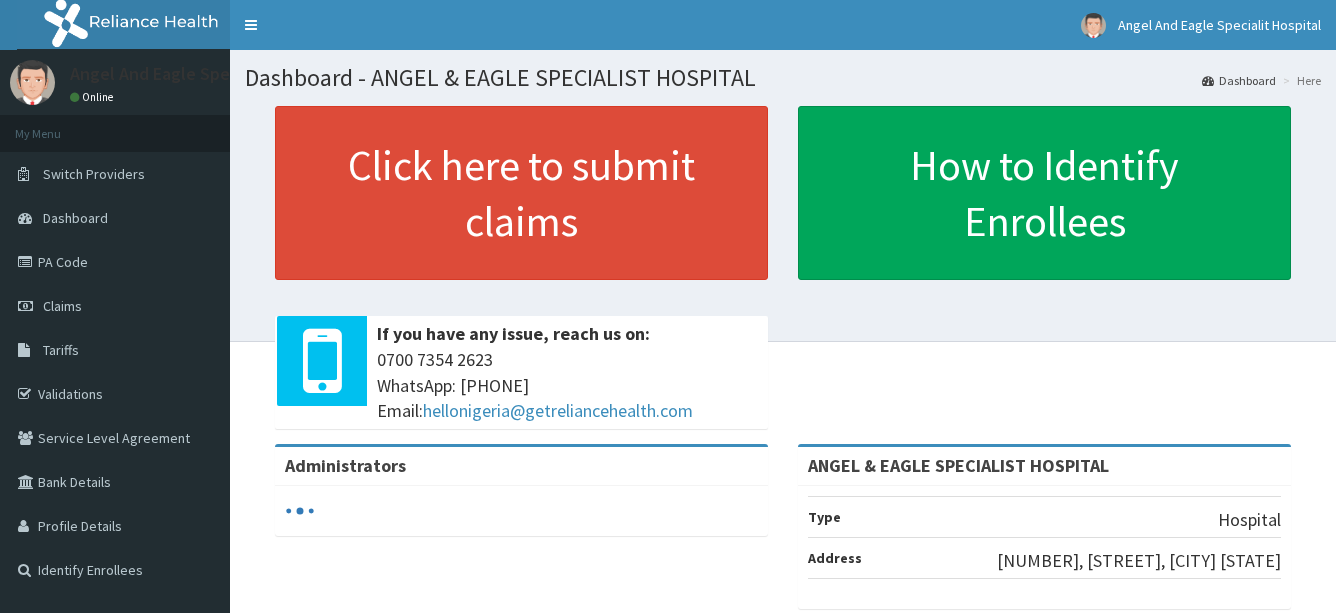 scroll, scrollTop: 0, scrollLeft: 0, axis: both 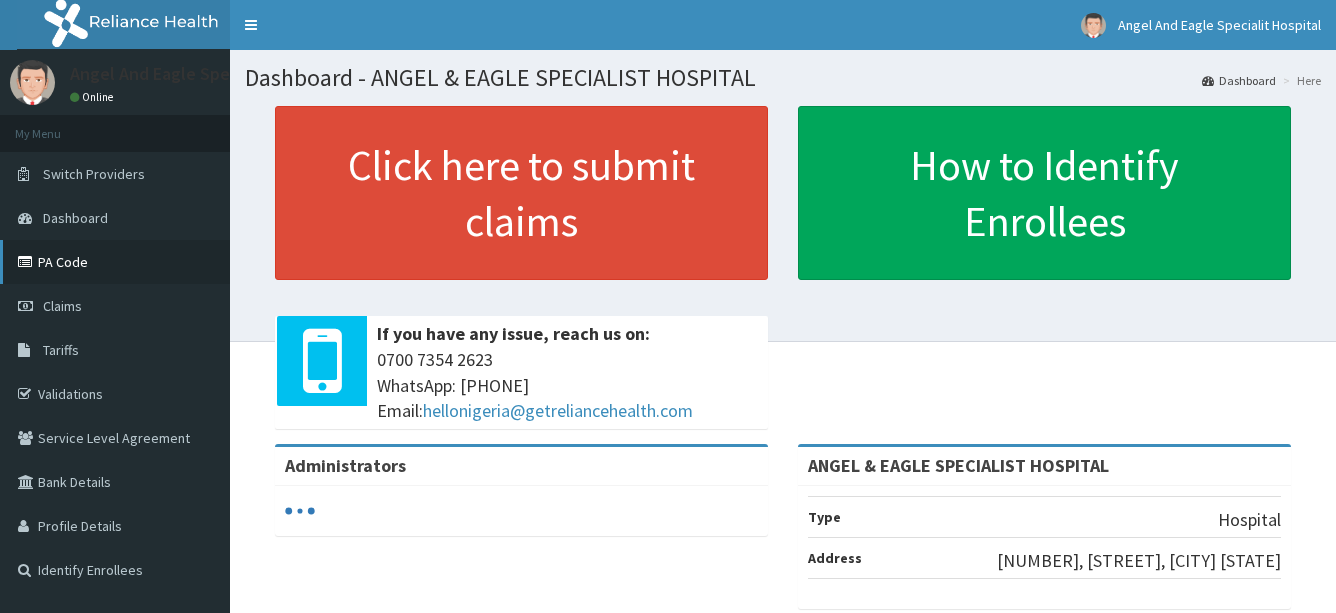 click on "PA Code" at bounding box center [115, 262] 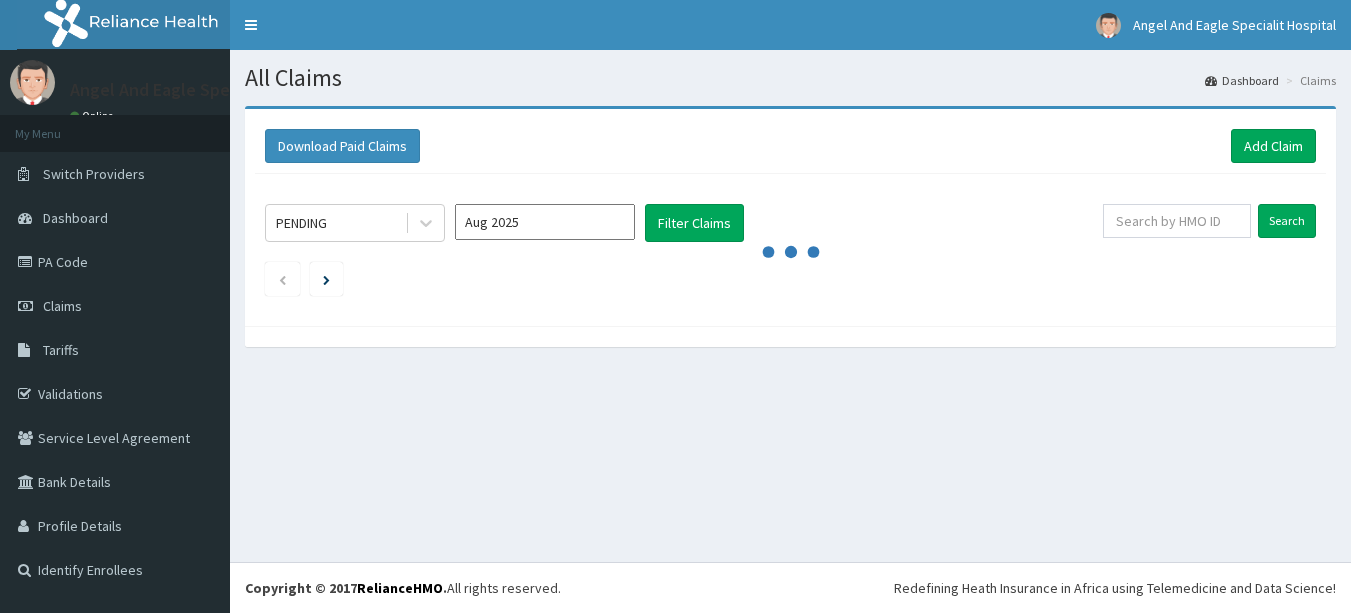 scroll, scrollTop: 0, scrollLeft: 0, axis: both 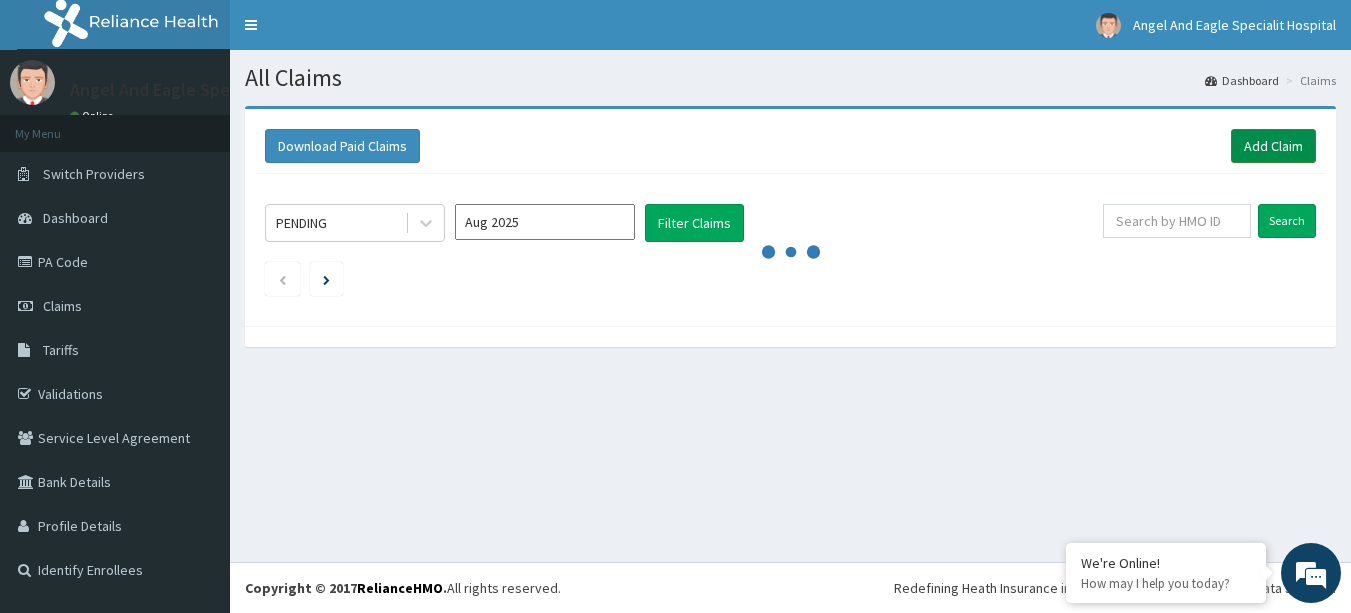 click on "Add Claim" at bounding box center [1273, 146] 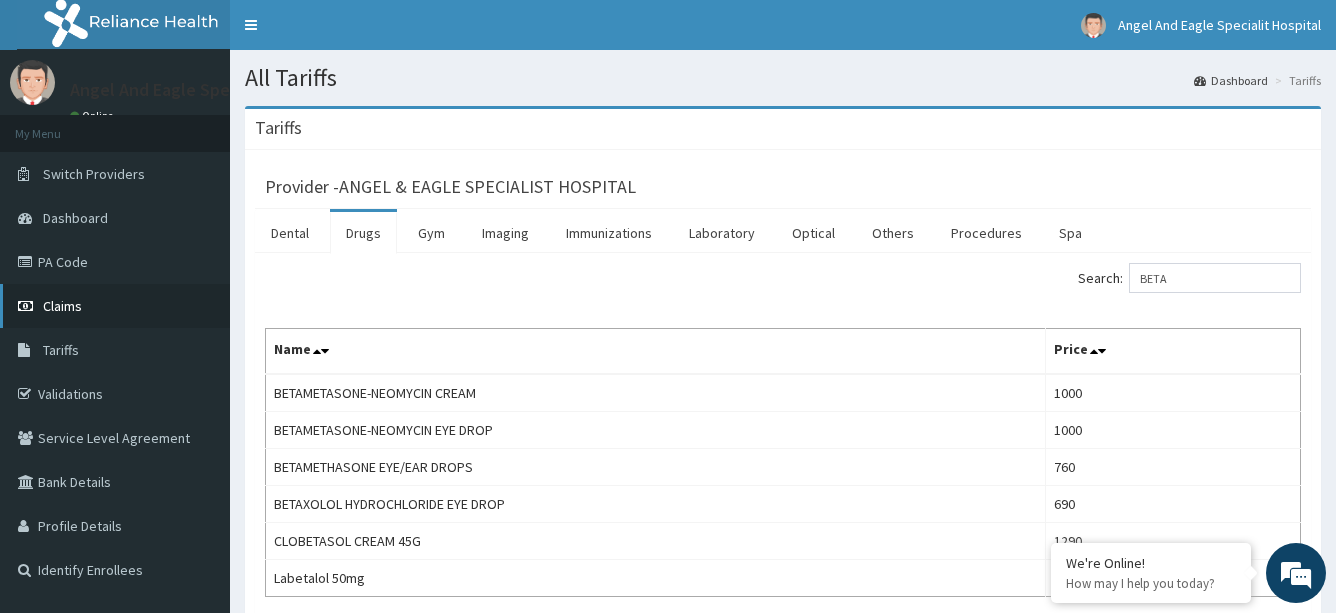 scroll, scrollTop: 0, scrollLeft: 0, axis: both 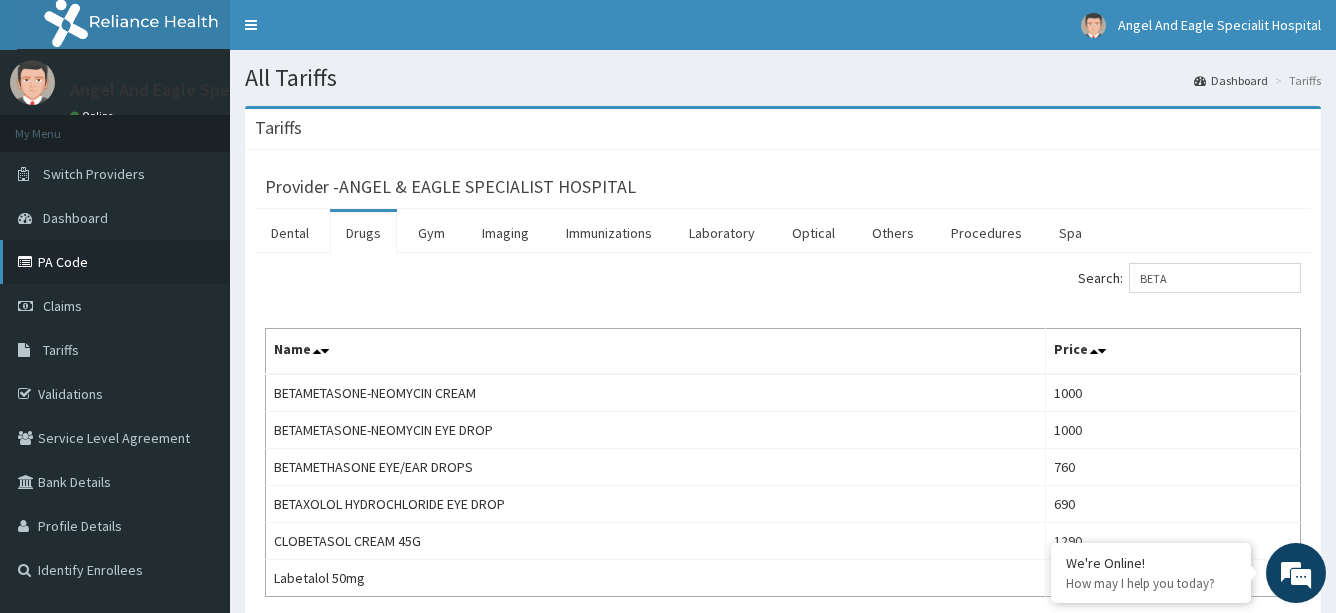 click on "PA Code" at bounding box center (115, 262) 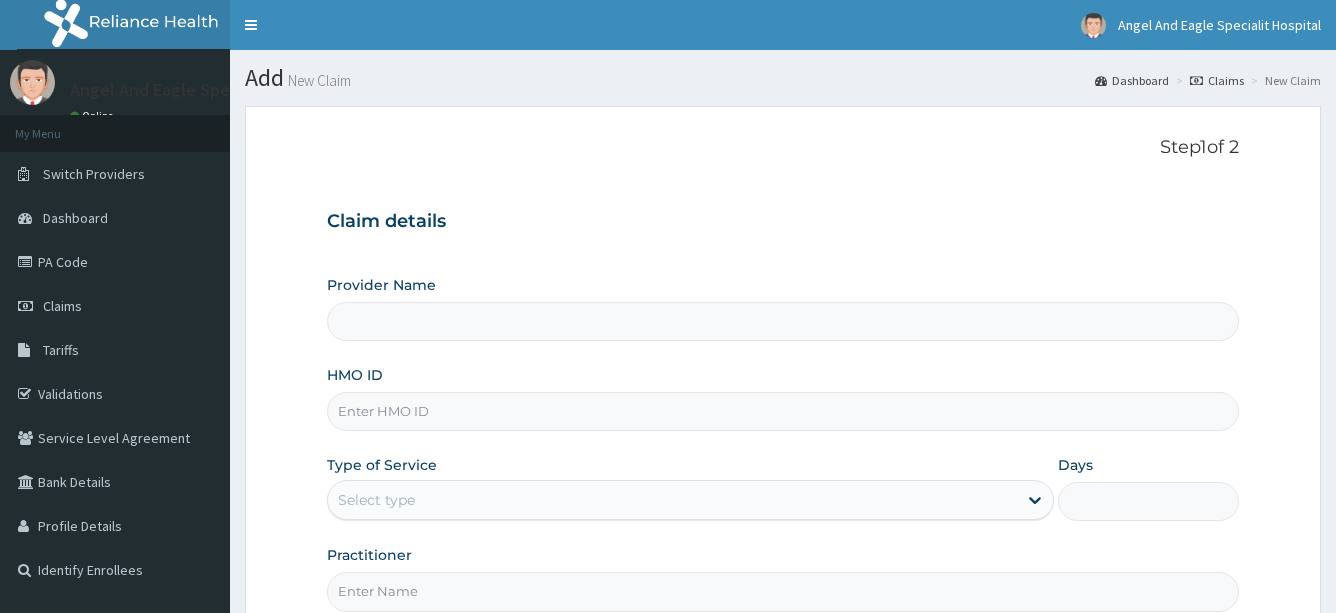 scroll, scrollTop: 0, scrollLeft: 0, axis: both 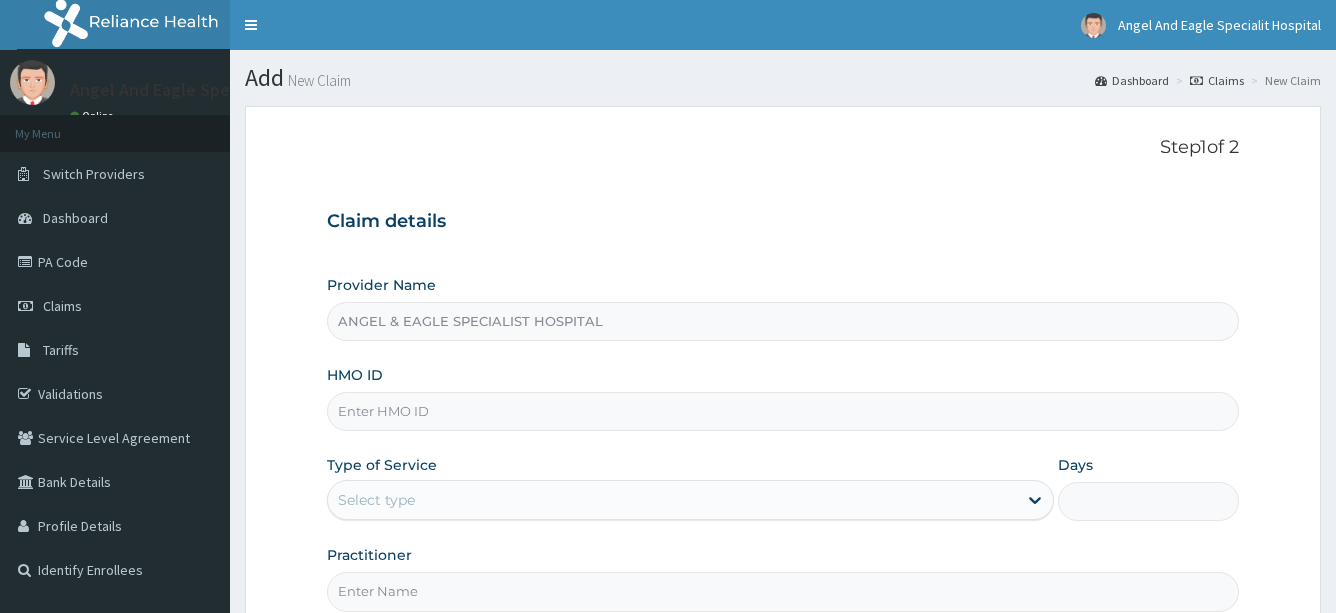 paste on "slb/10601/a" 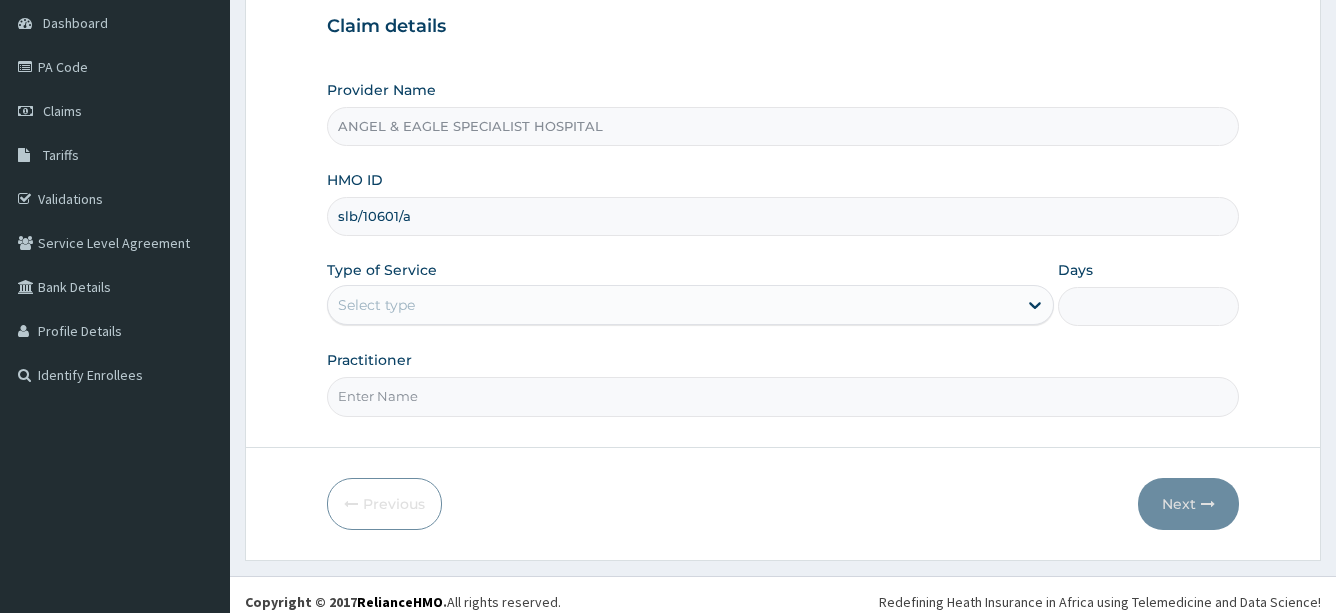 scroll, scrollTop: 200, scrollLeft: 0, axis: vertical 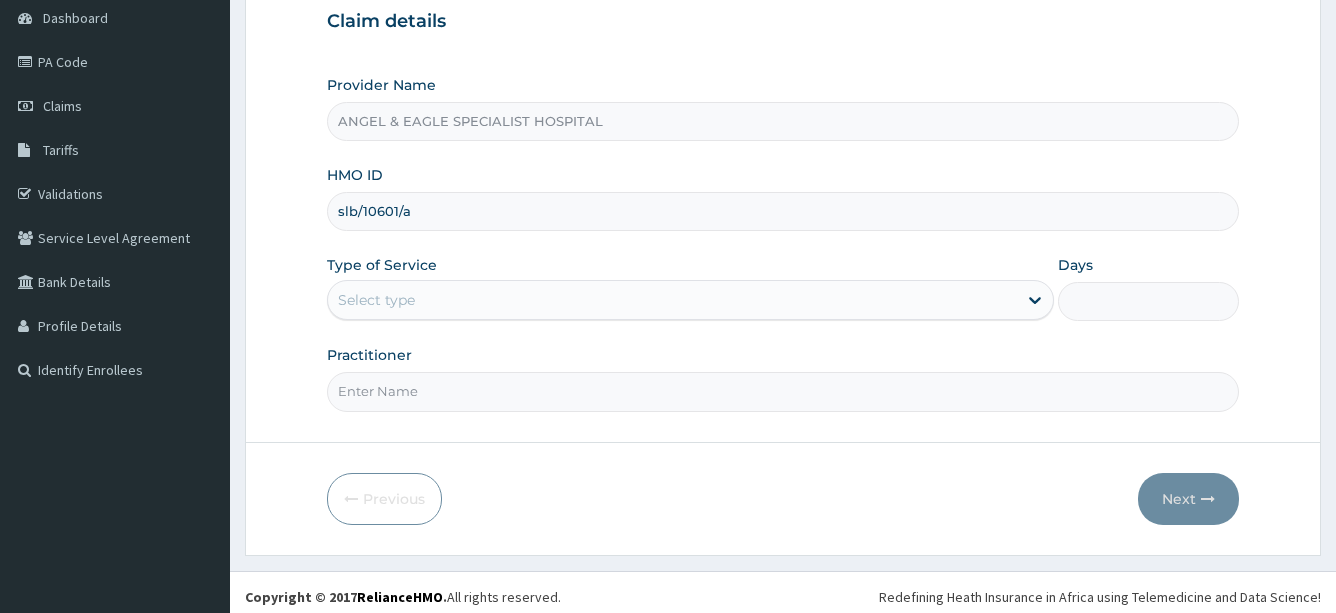 type on "slb/10601/a" 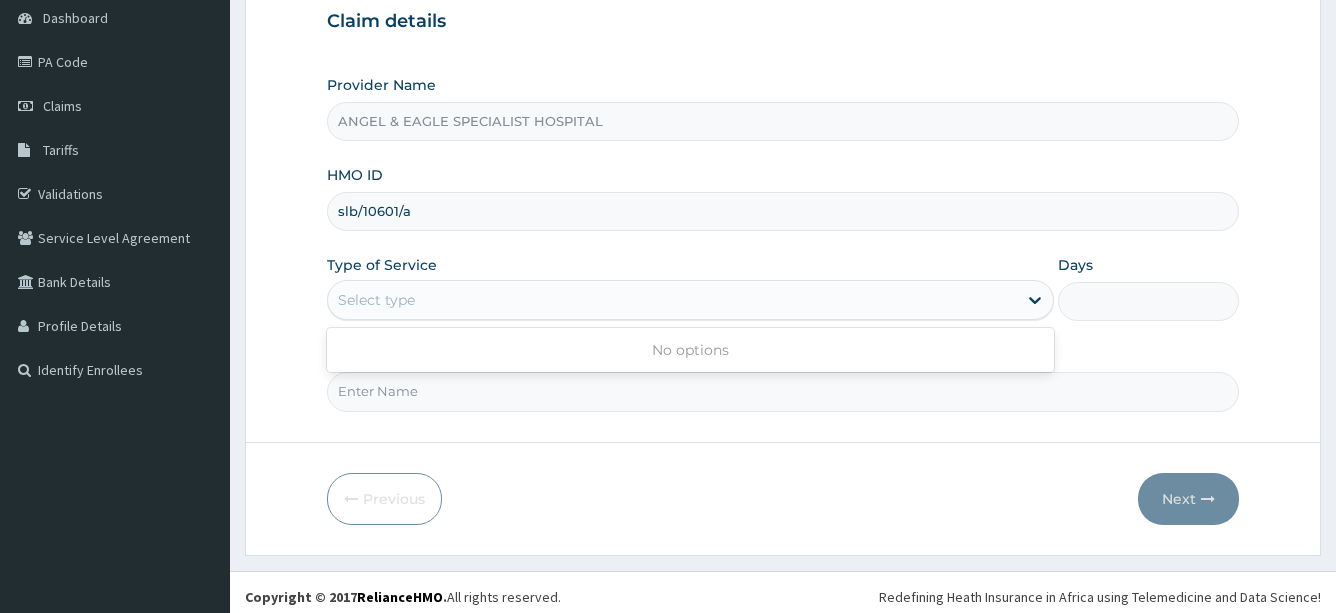 click on "Select type" at bounding box center (672, 300) 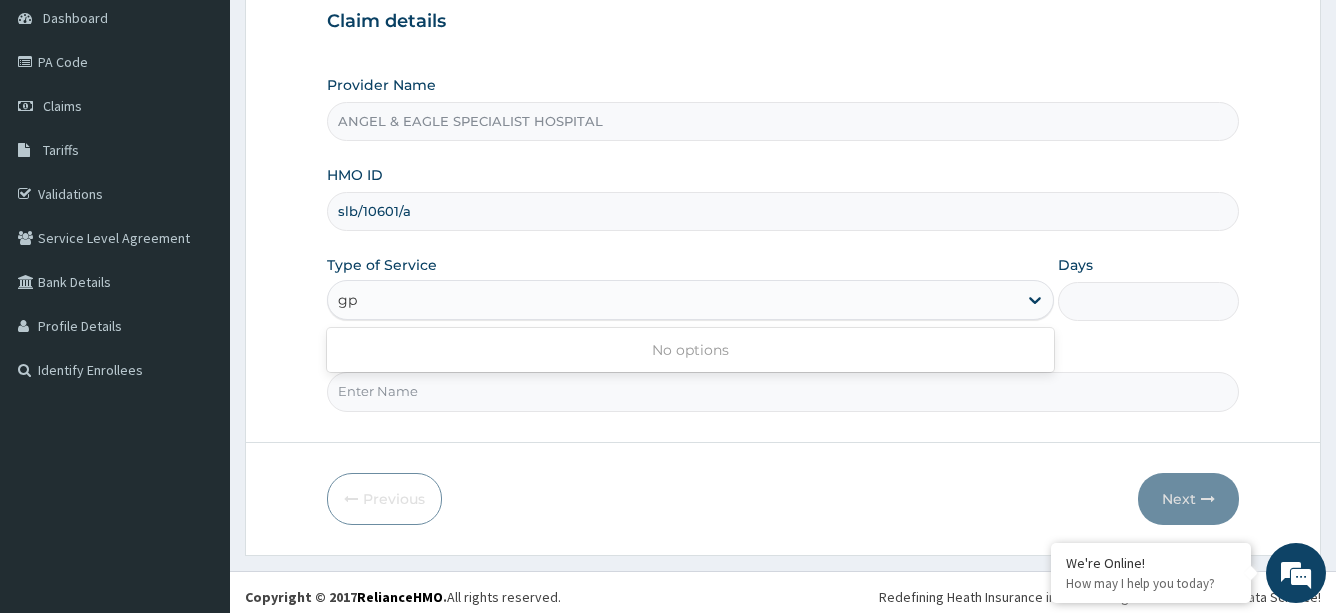 type on "gp" 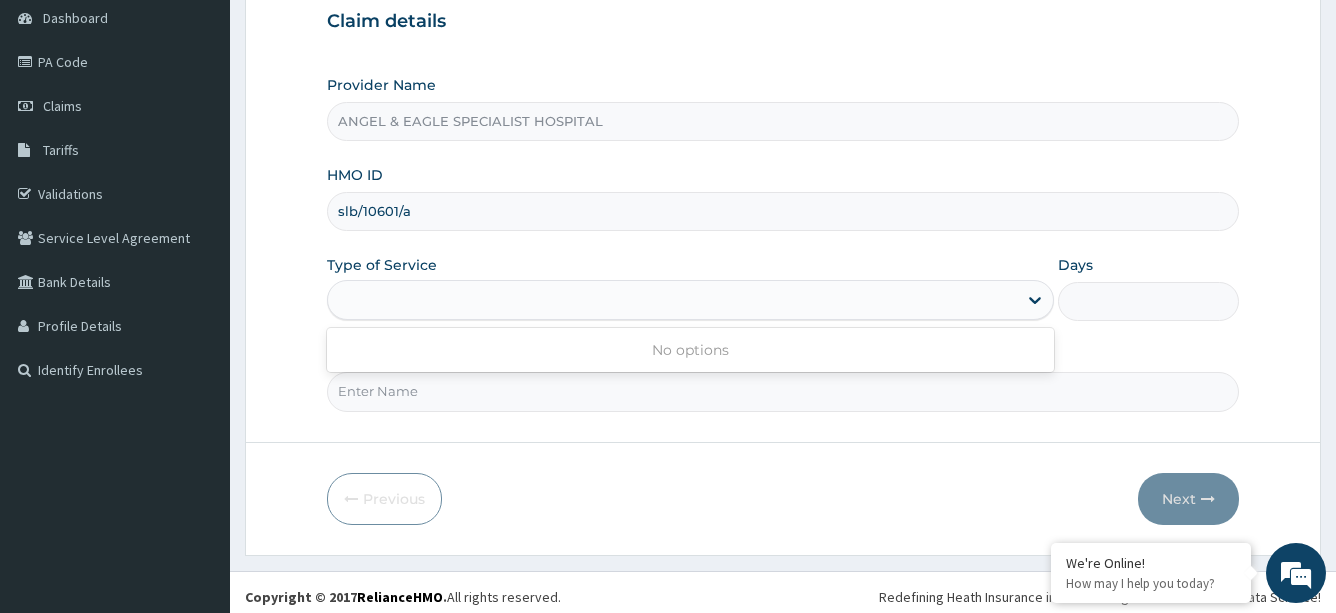 click on "Practitioner" at bounding box center (783, 391) 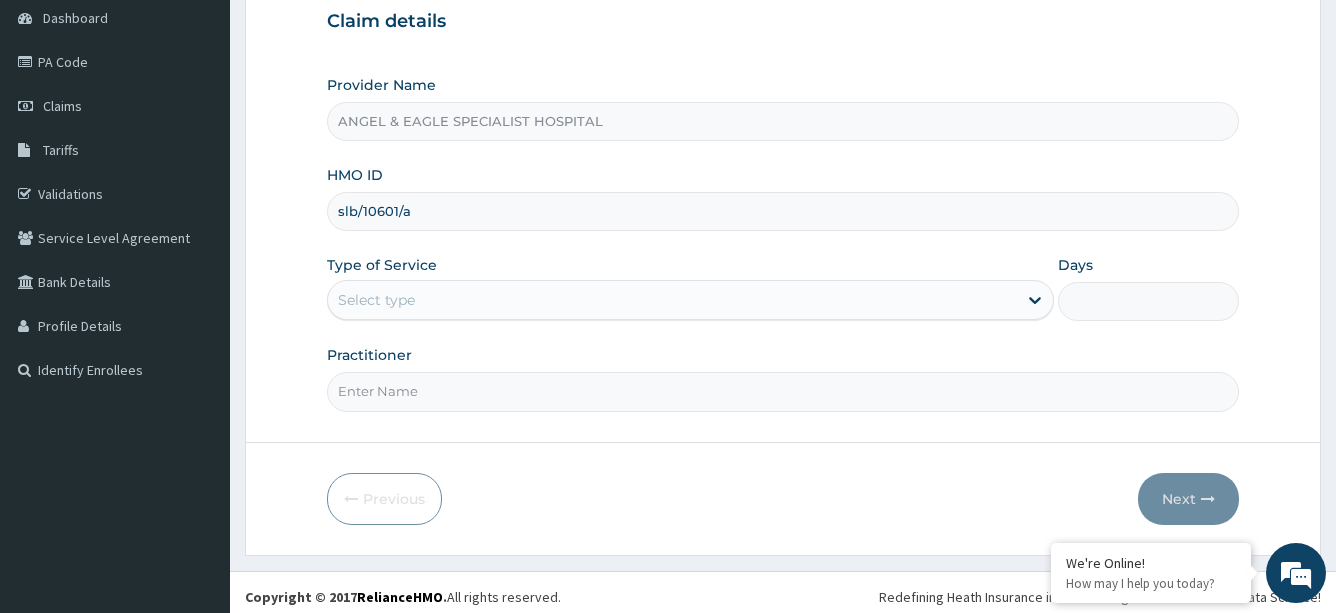 click on "Select type" at bounding box center [672, 300] 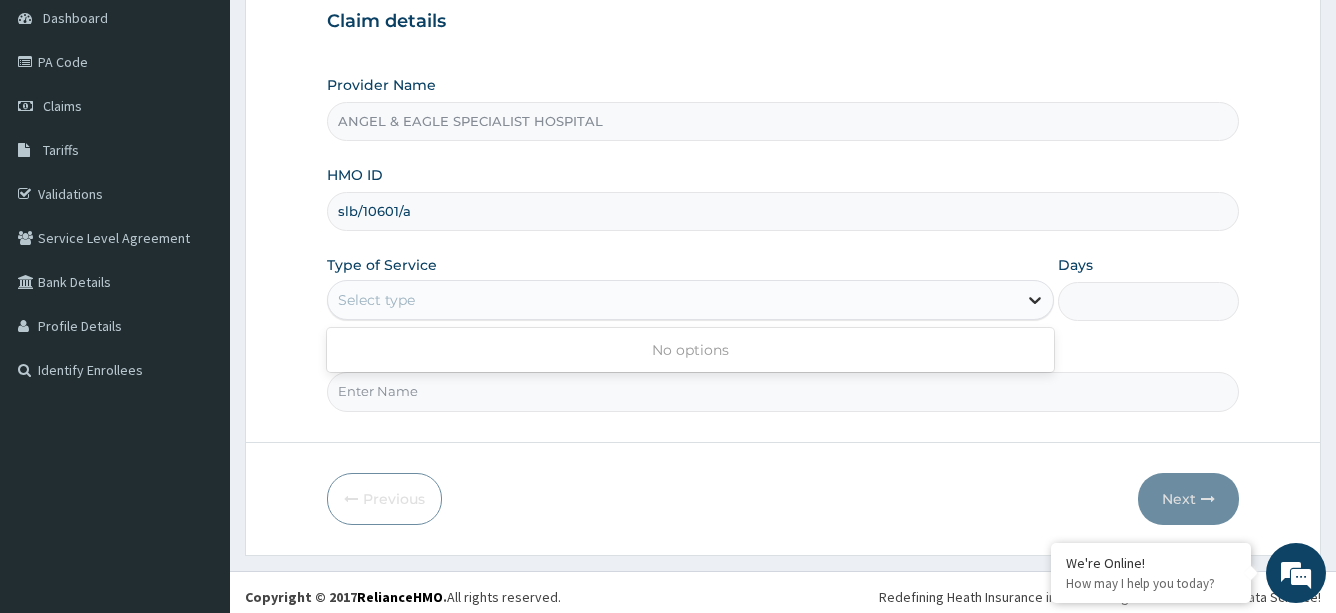 click 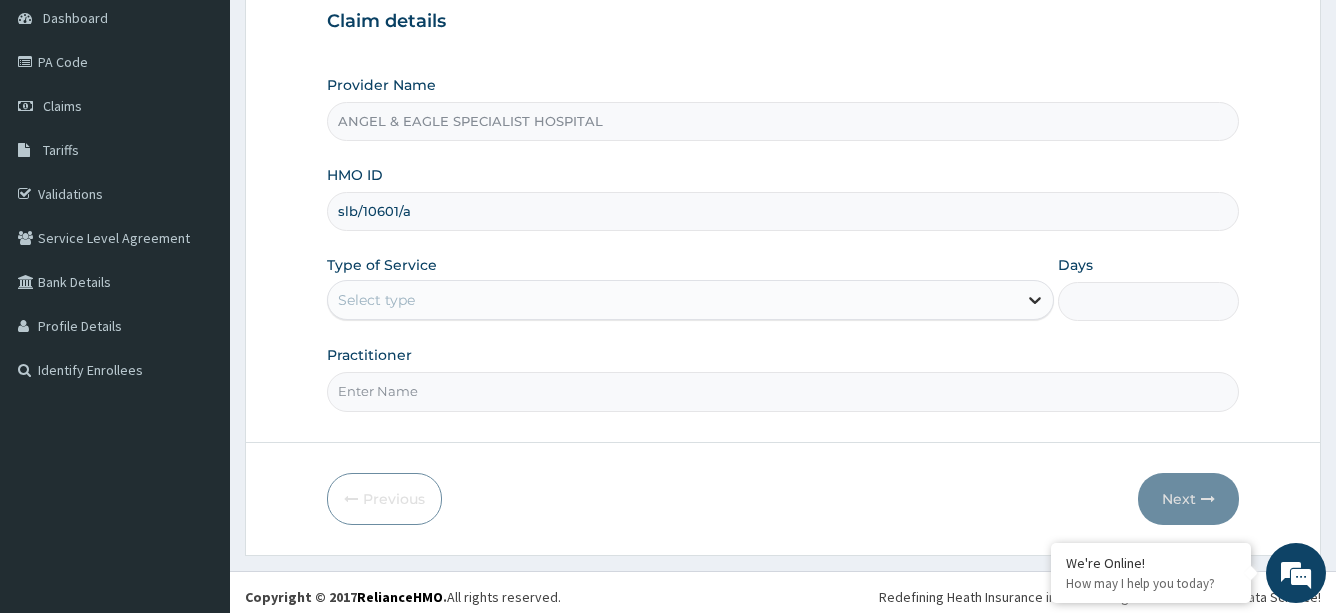 scroll, scrollTop: 0, scrollLeft: 0, axis: both 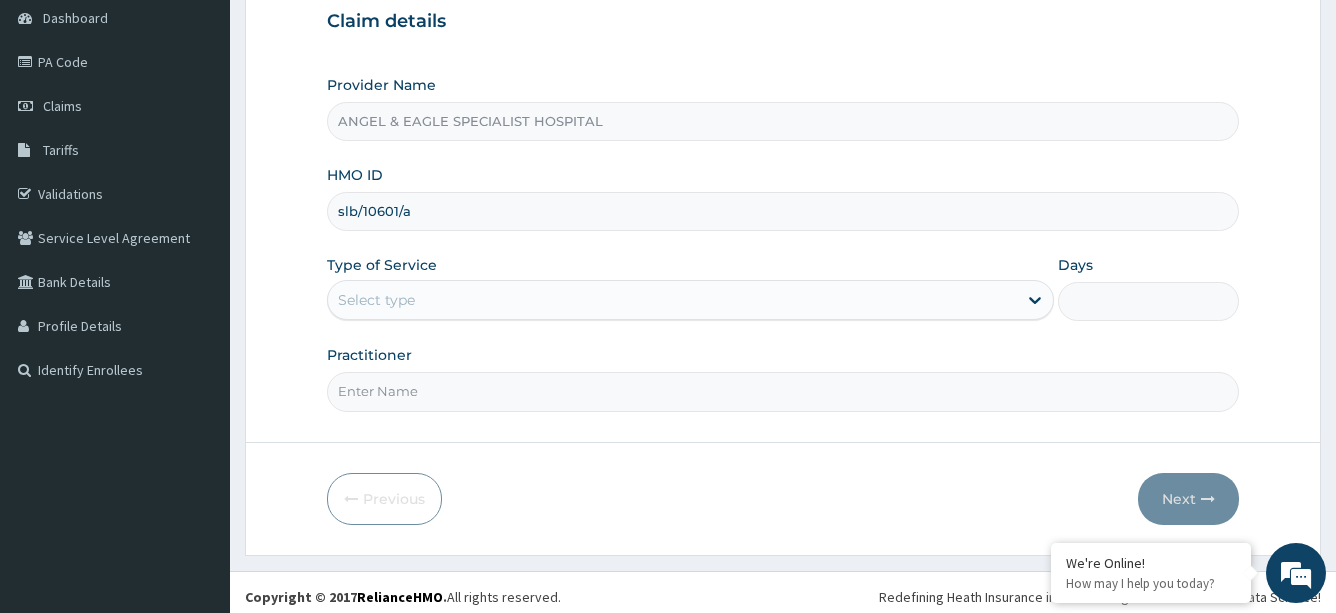 click on "Practitioner" at bounding box center [783, 391] 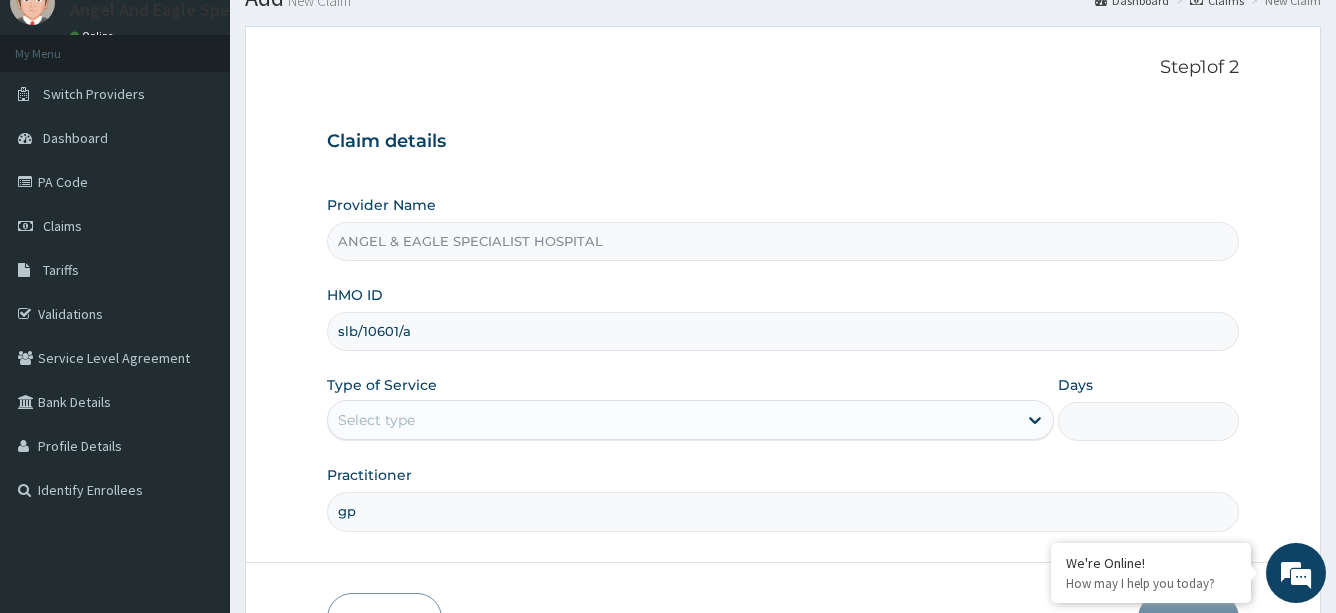 scroll, scrollTop: 200, scrollLeft: 0, axis: vertical 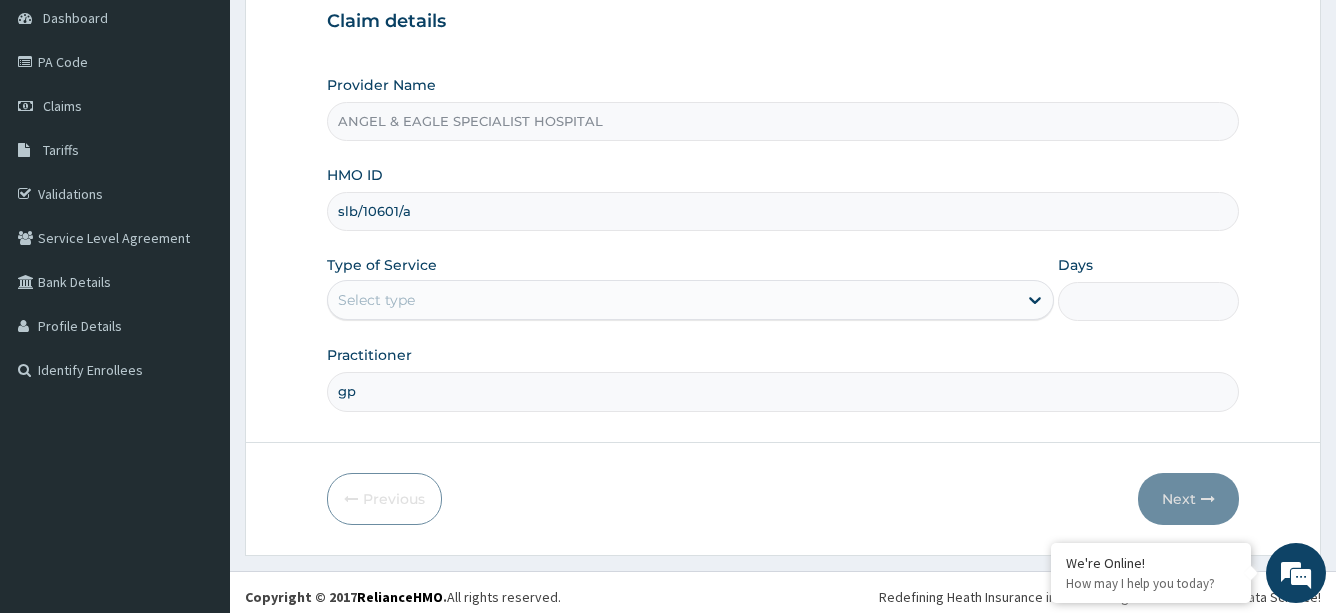 click on "Select type" at bounding box center [672, 300] 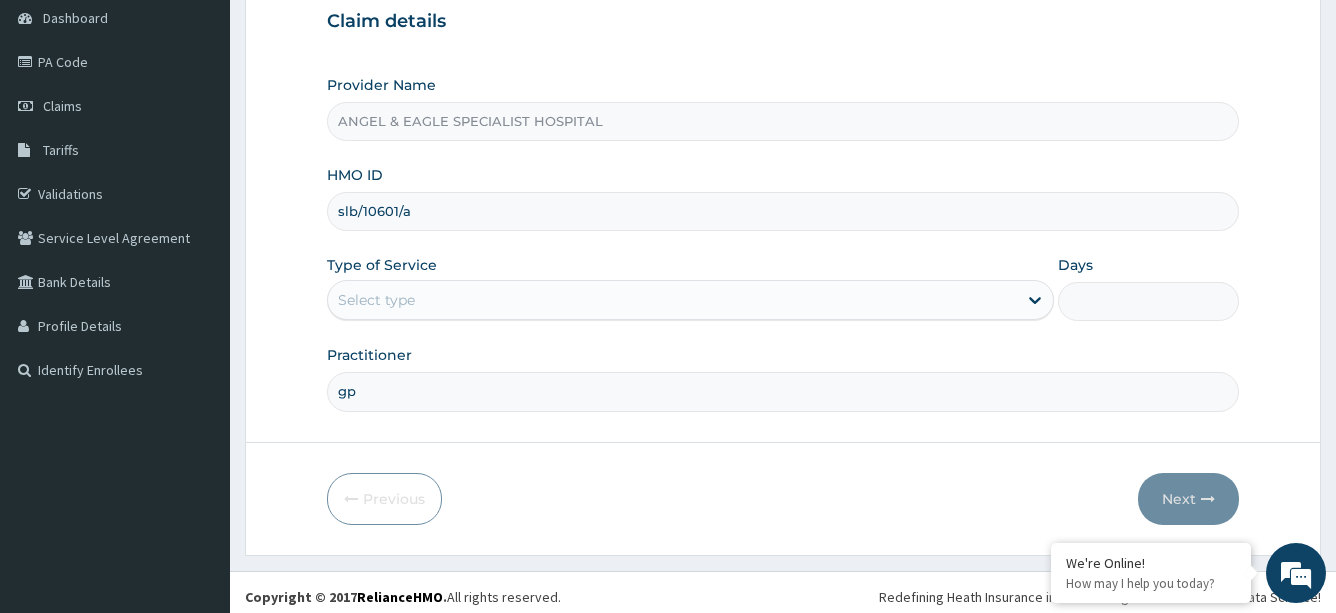 type on "g" 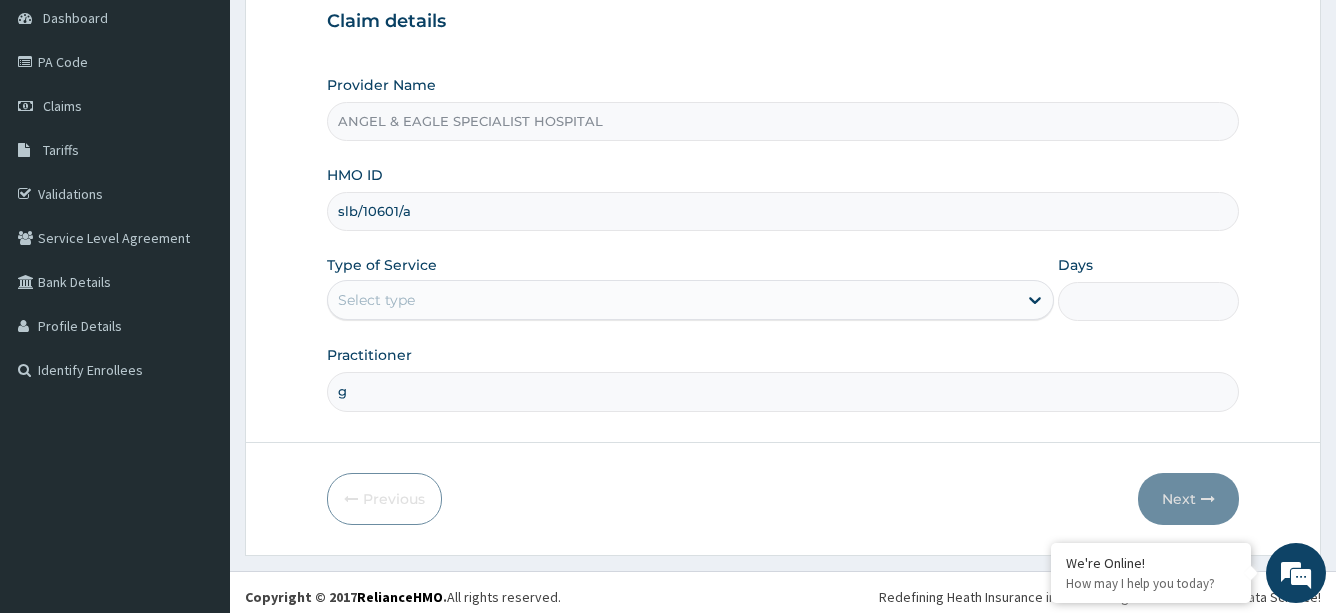 type on "gp" 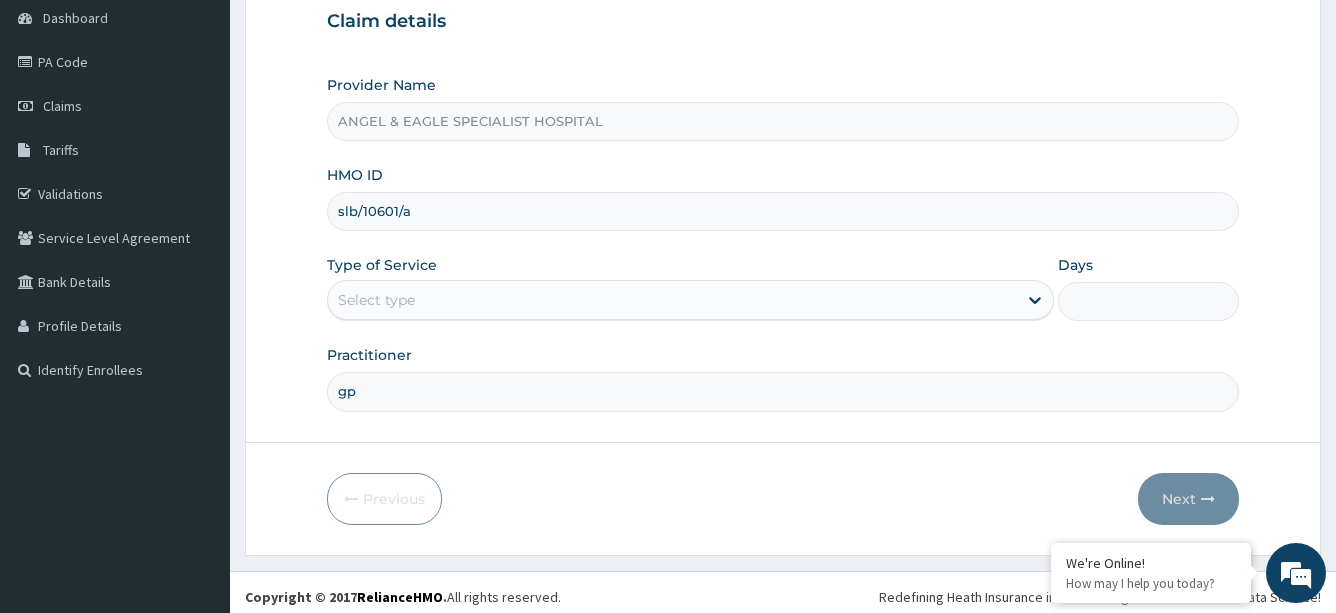 drag, startPoint x: 458, startPoint y: 210, endPoint x: 291, endPoint y: 209, distance: 167.00299 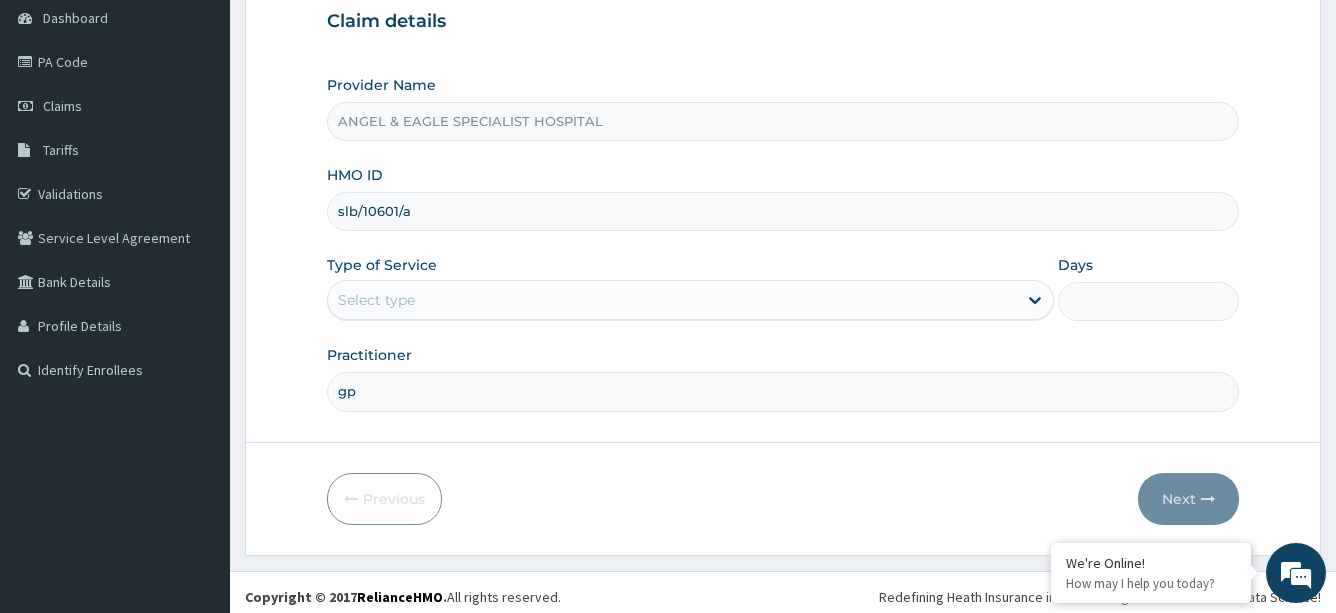 paste on "ctk/10080" 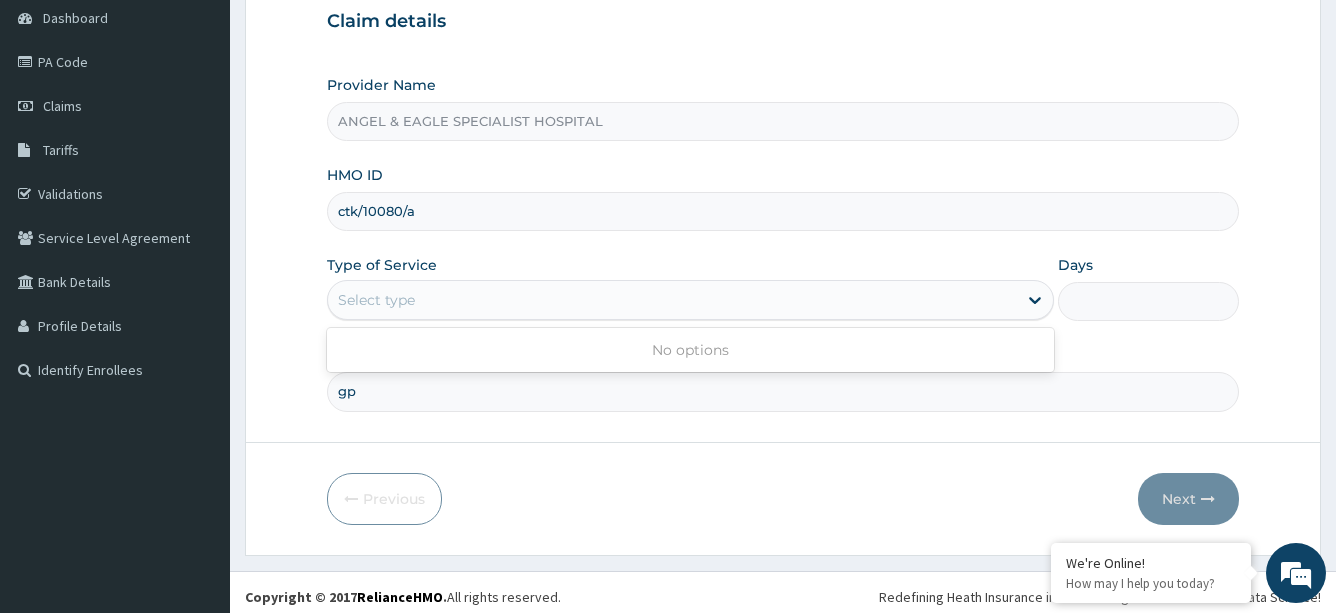 click on "Select type" at bounding box center (672, 300) 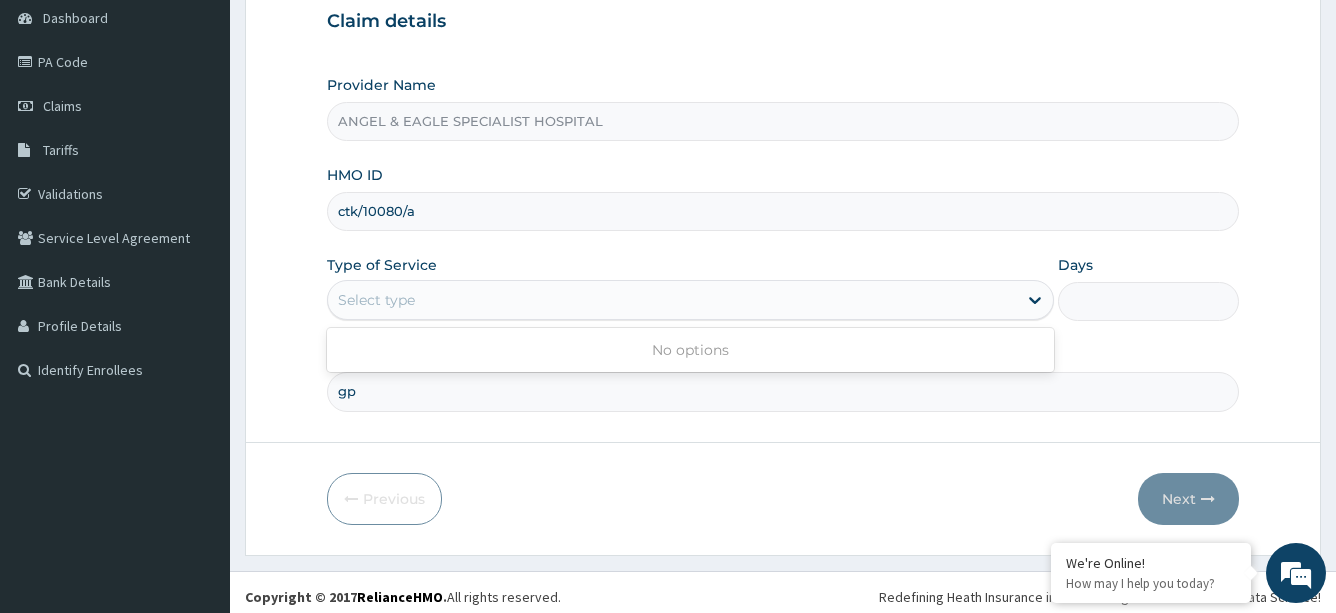 click on "Select type" at bounding box center (672, 300) 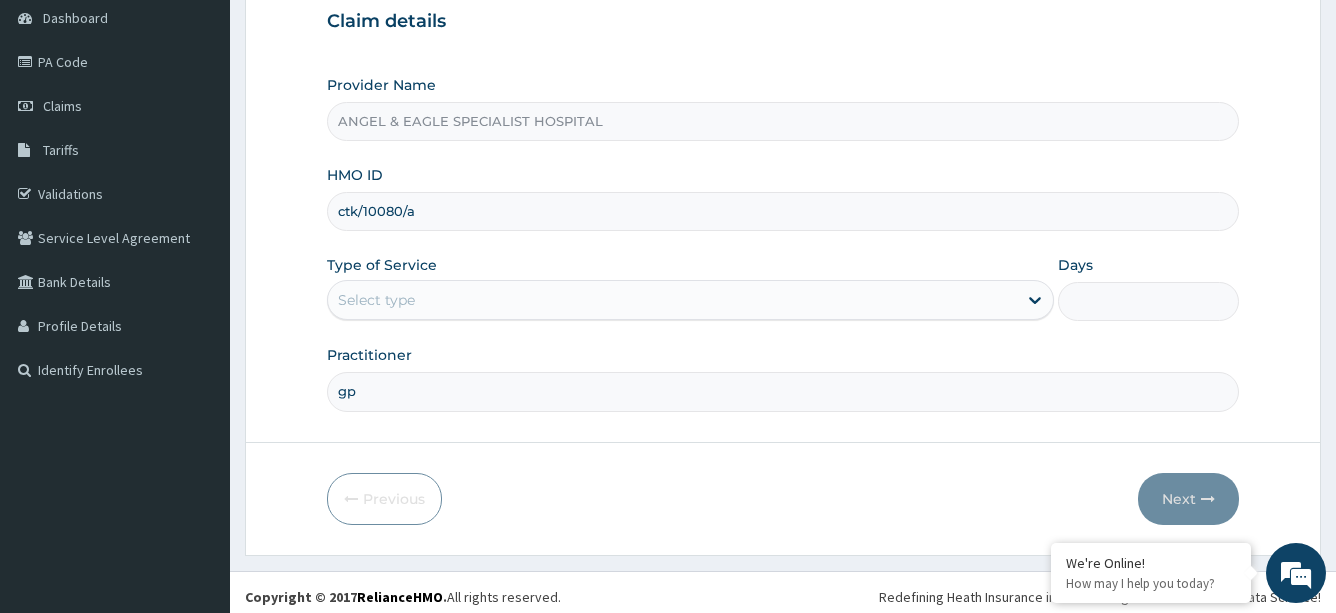 click on "gp" at bounding box center (783, 391) 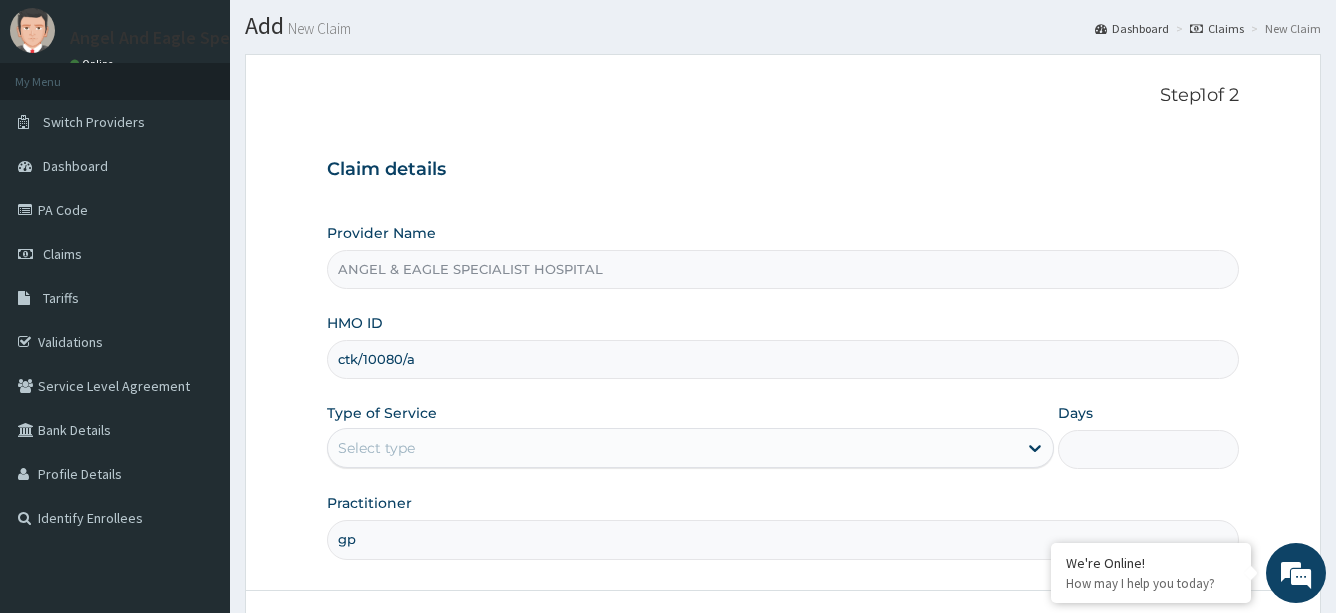 scroll, scrollTop: 100, scrollLeft: 0, axis: vertical 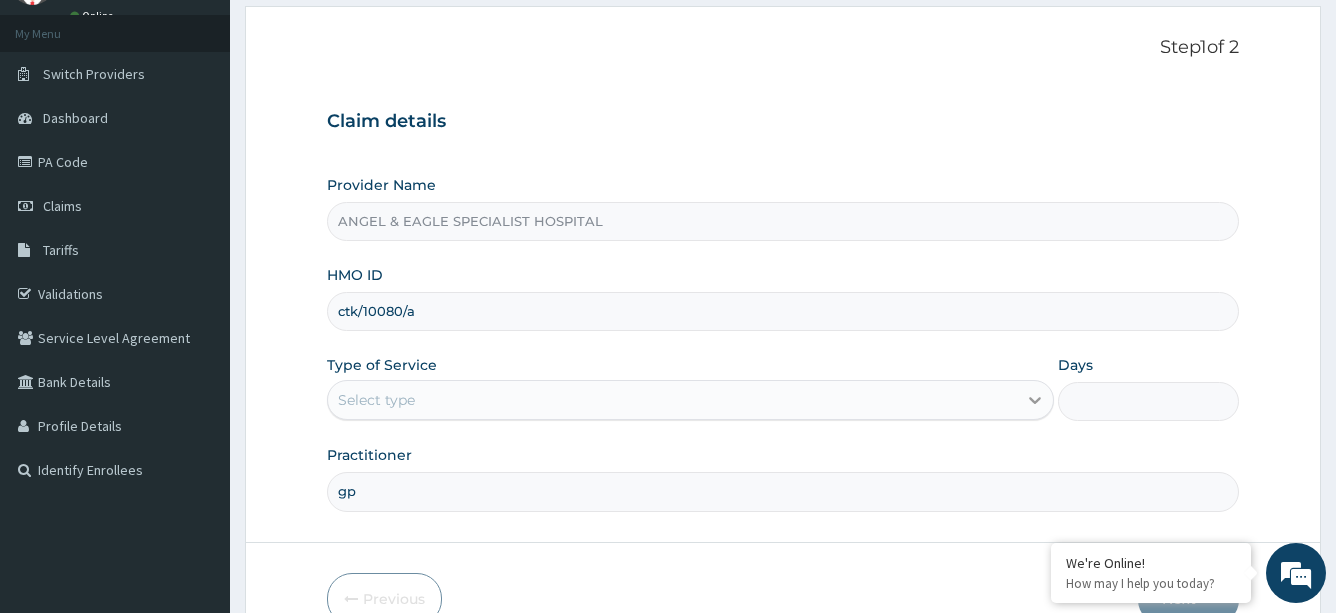 click 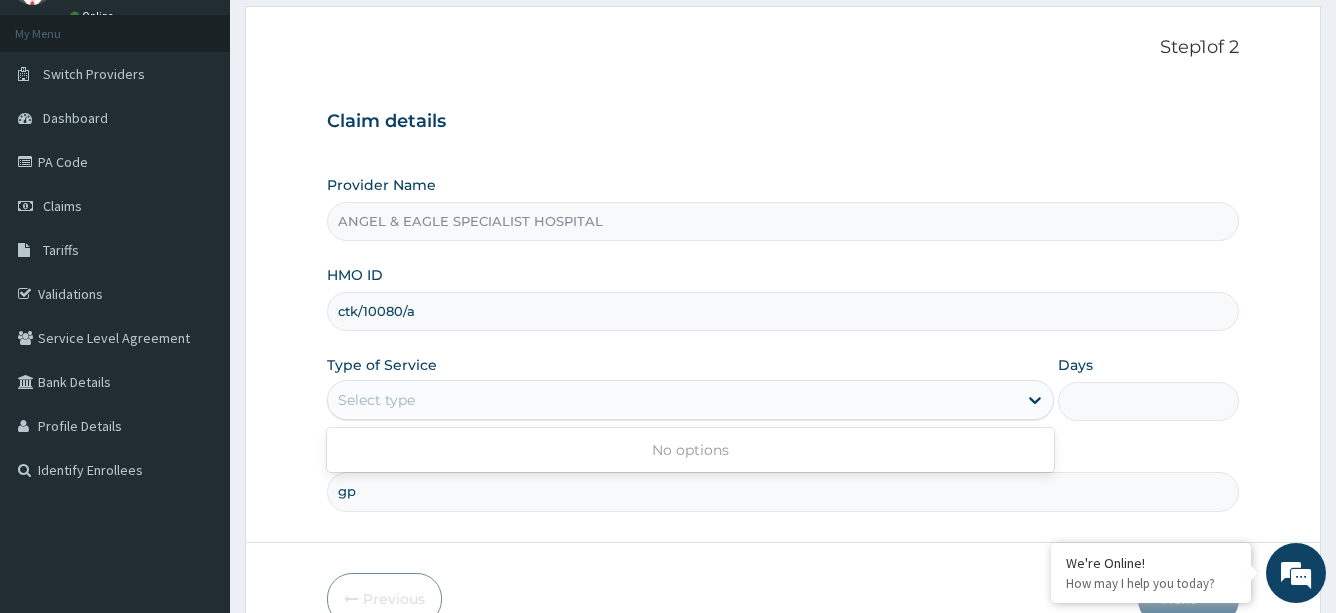 click on "No options" at bounding box center [690, 450] 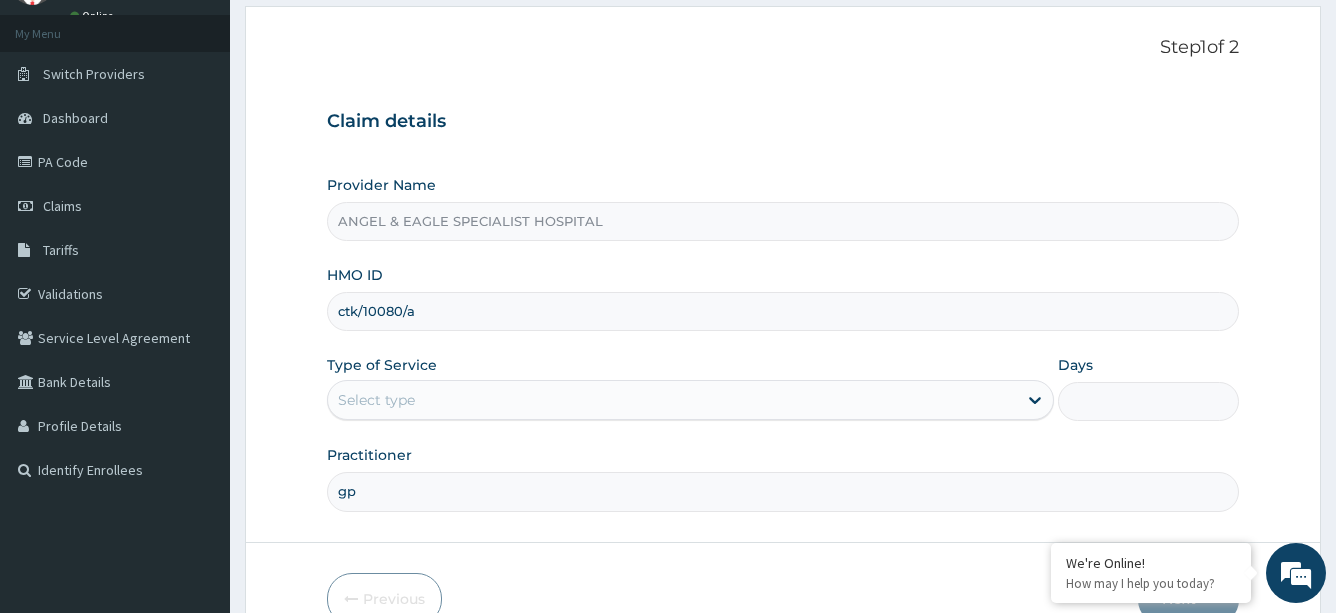 drag, startPoint x: 476, startPoint y: 320, endPoint x: 290, endPoint y: 327, distance: 186.13167 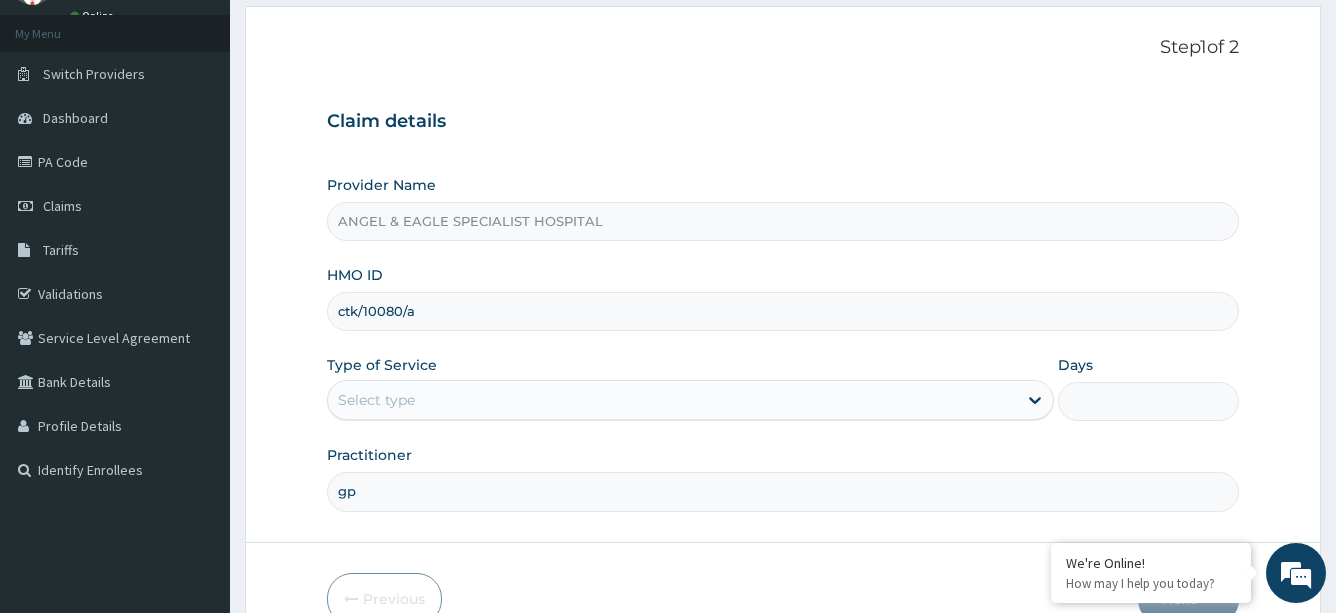 paste on "itx/10125" 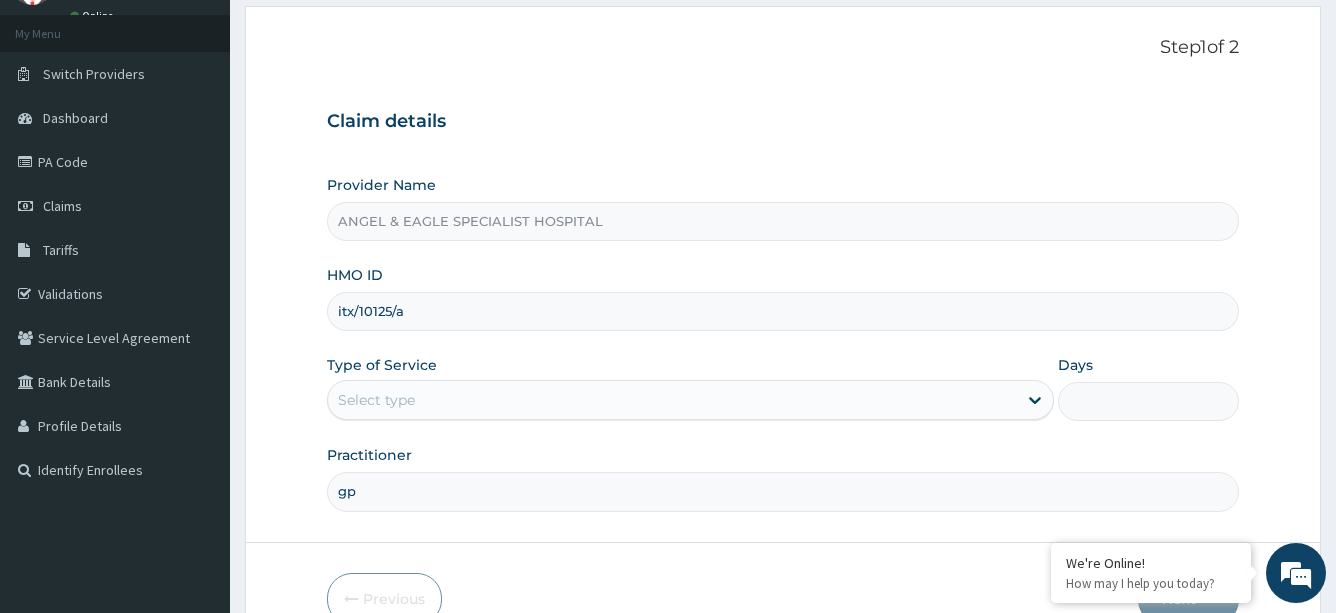 type on "itx/10125/a" 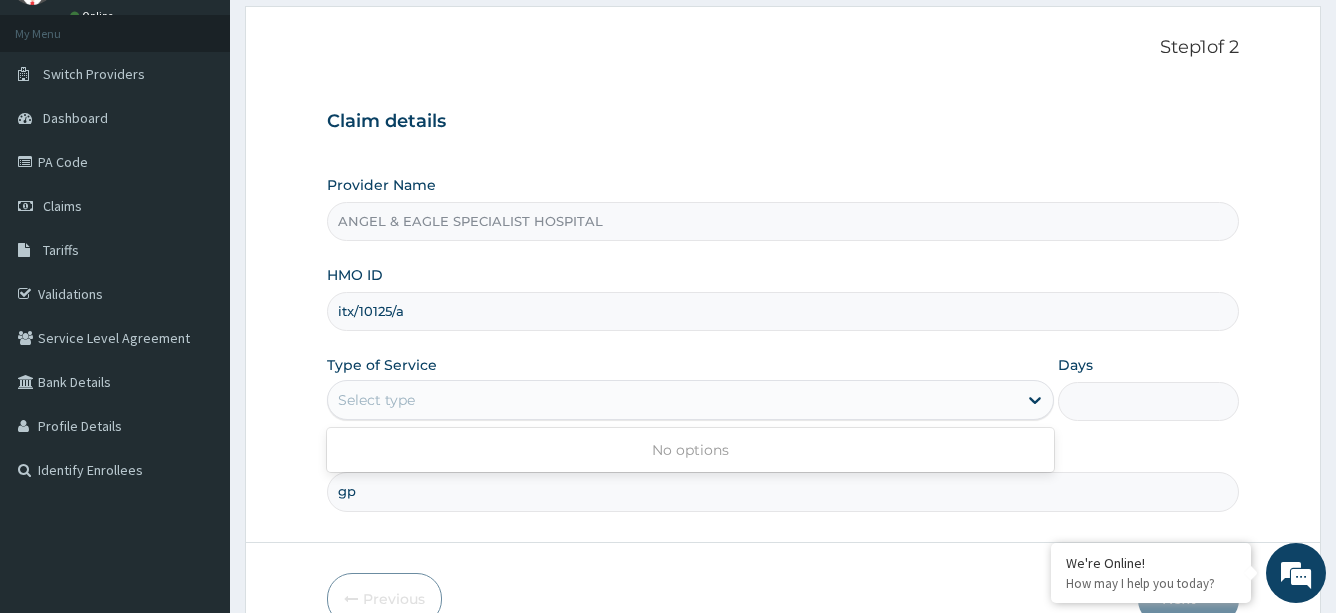 click on "No options" at bounding box center [690, 450] 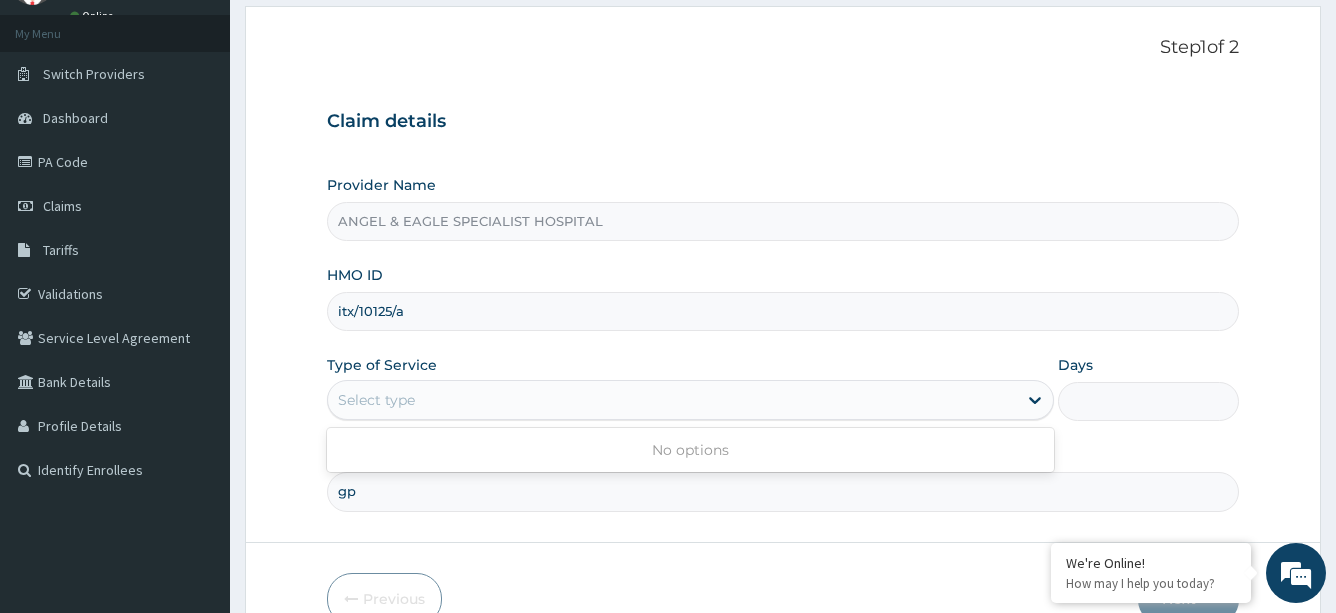 click on "Practitioner gp" at bounding box center [783, 478] 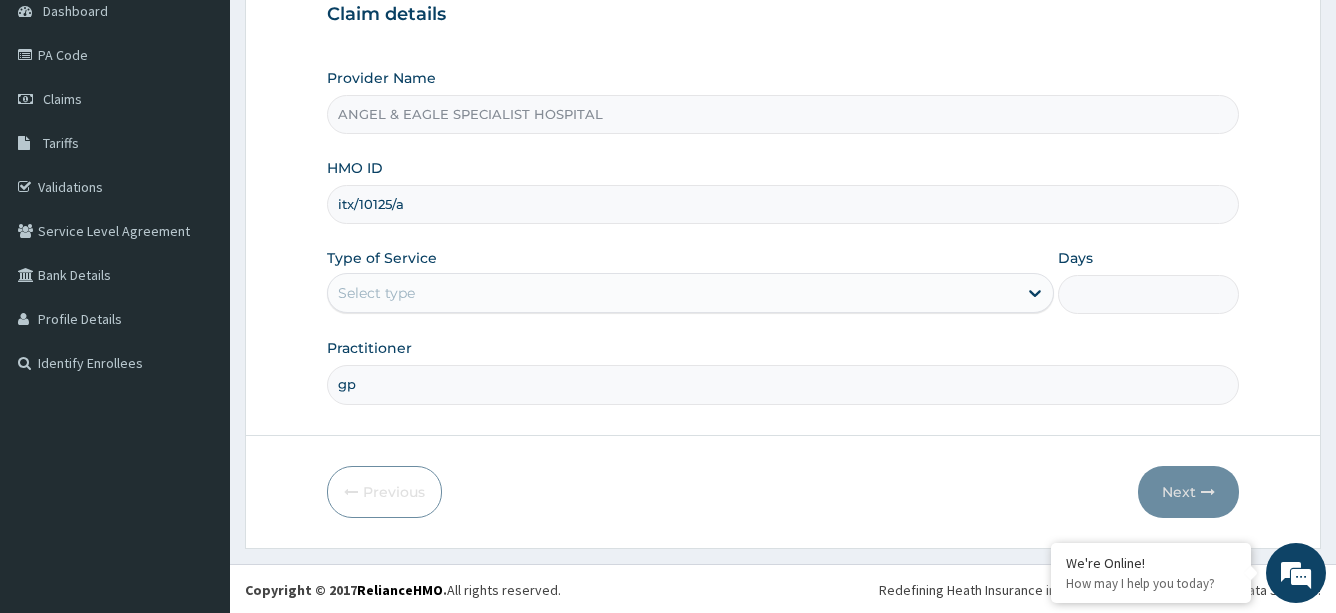 scroll, scrollTop: 209, scrollLeft: 0, axis: vertical 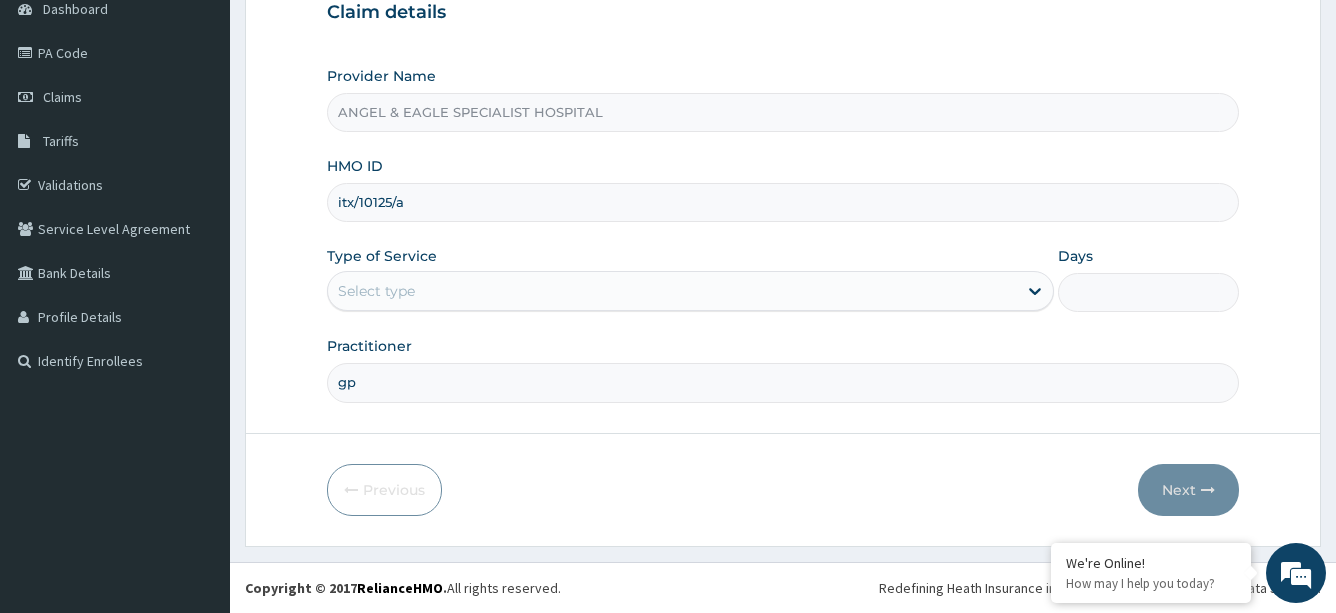 click on "gp" at bounding box center [783, 382] 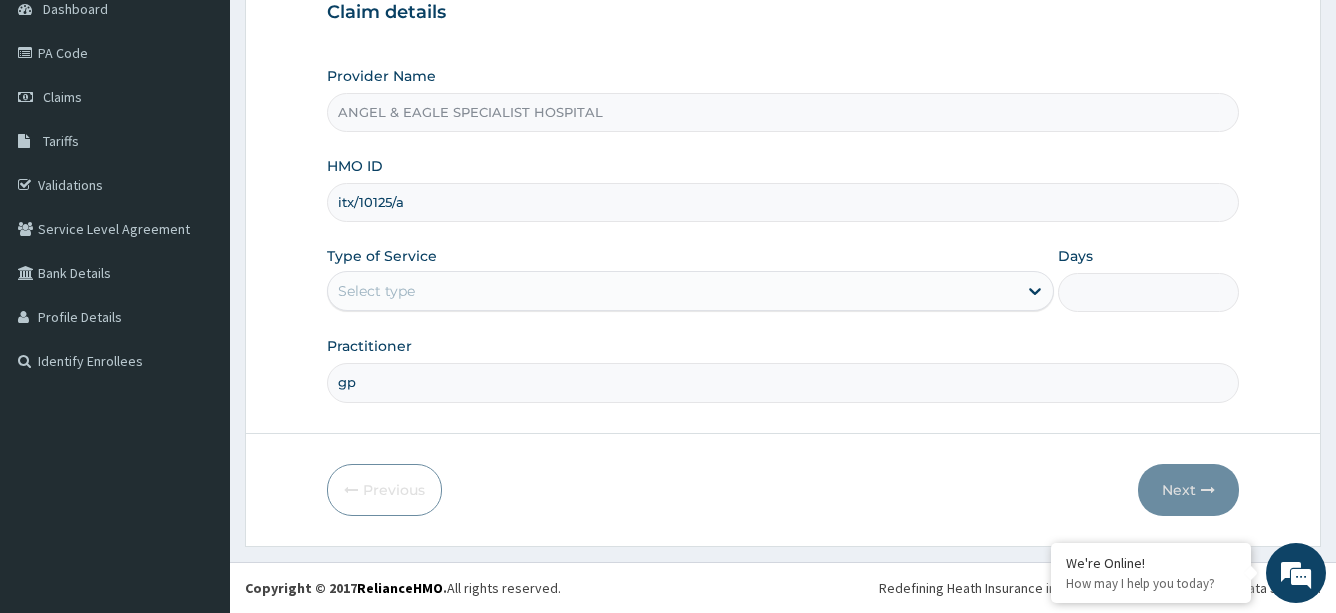scroll, scrollTop: 0, scrollLeft: 0, axis: both 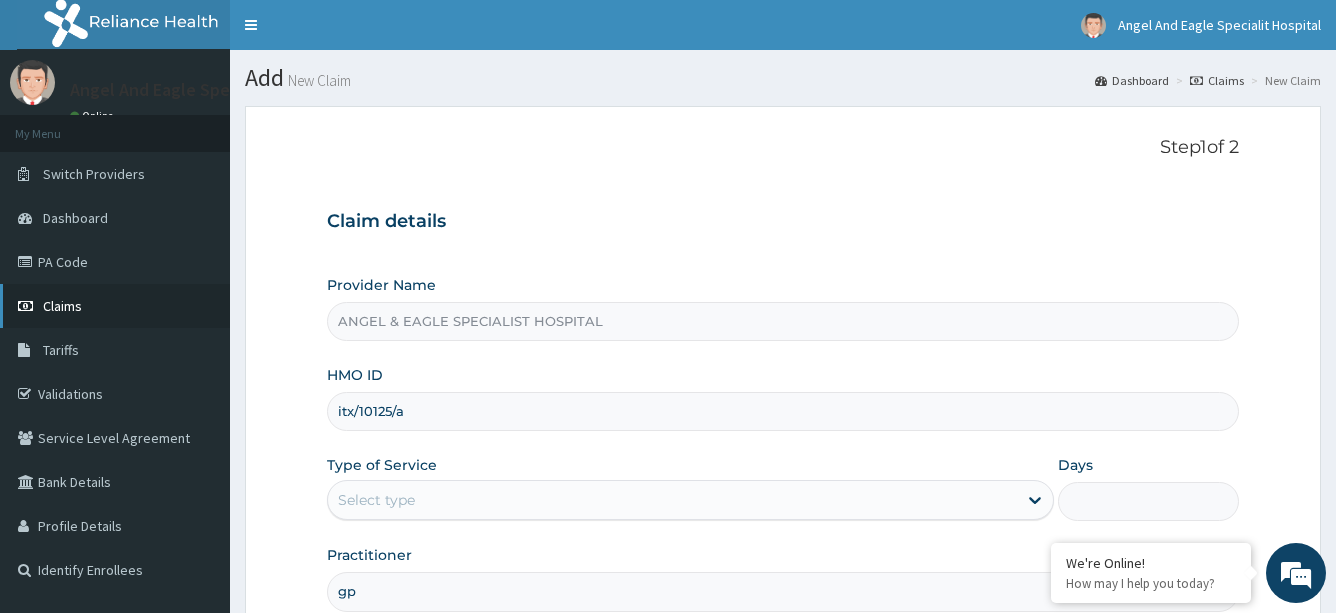 click on "Claims" at bounding box center (62, 306) 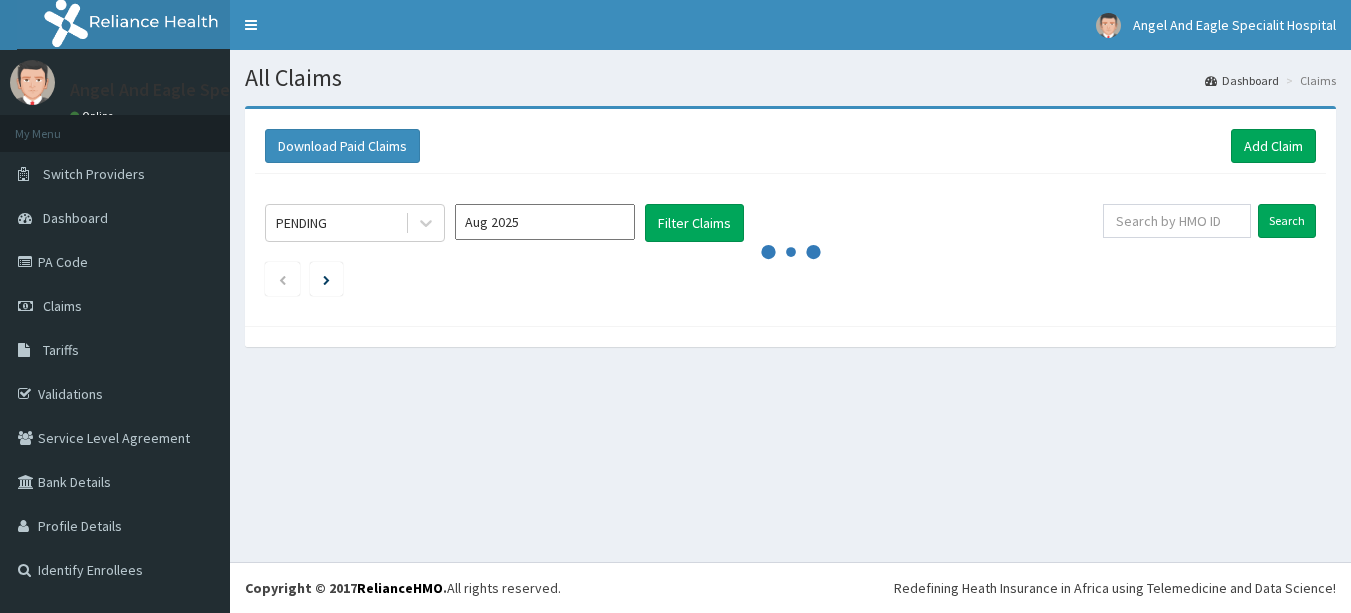 scroll, scrollTop: 0, scrollLeft: 0, axis: both 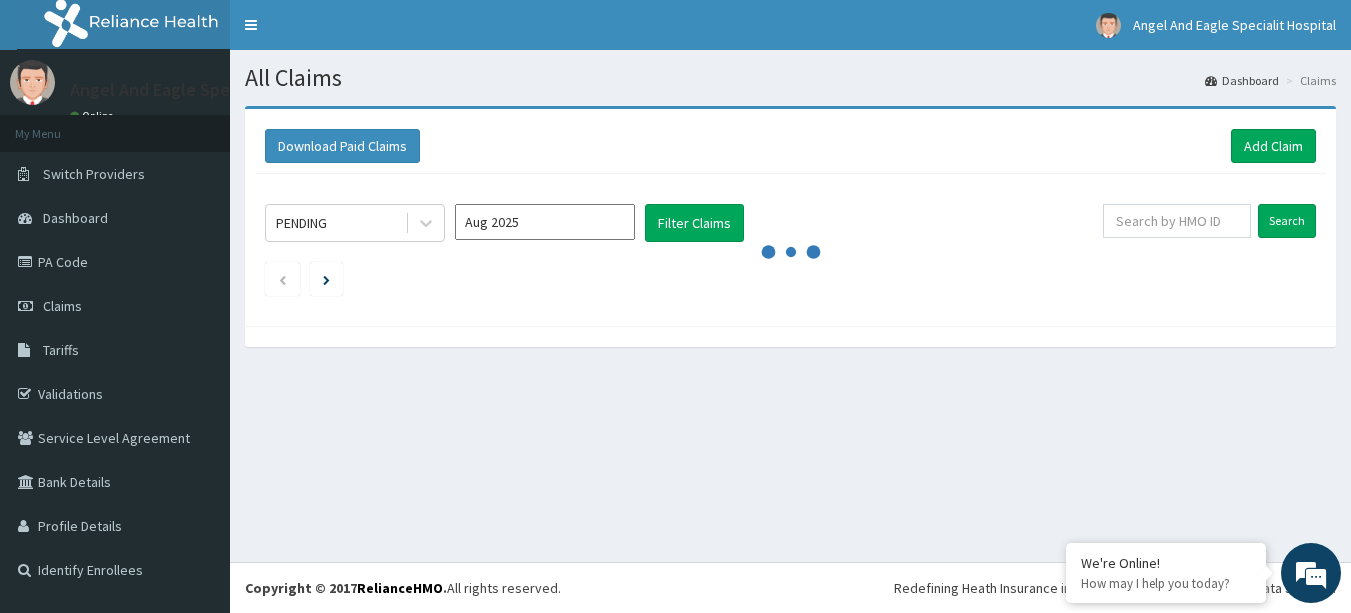 click on "Aug 2025" at bounding box center [545, 222] 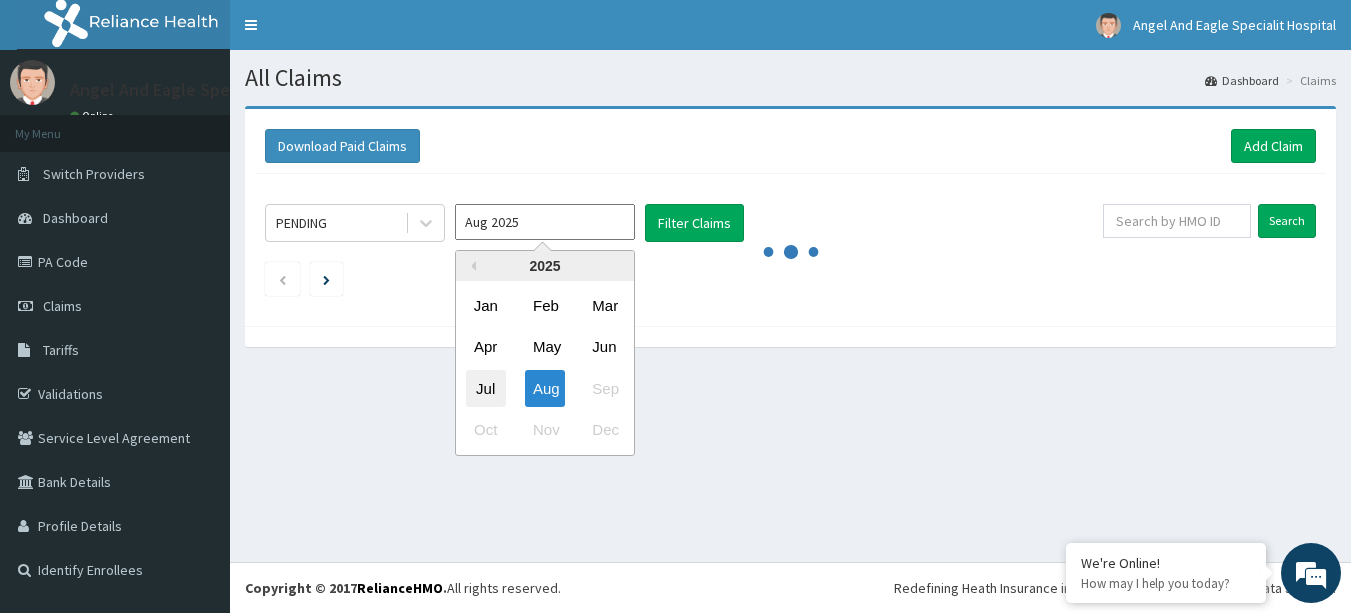 click on "Jul" at bounding box center [486, 388] 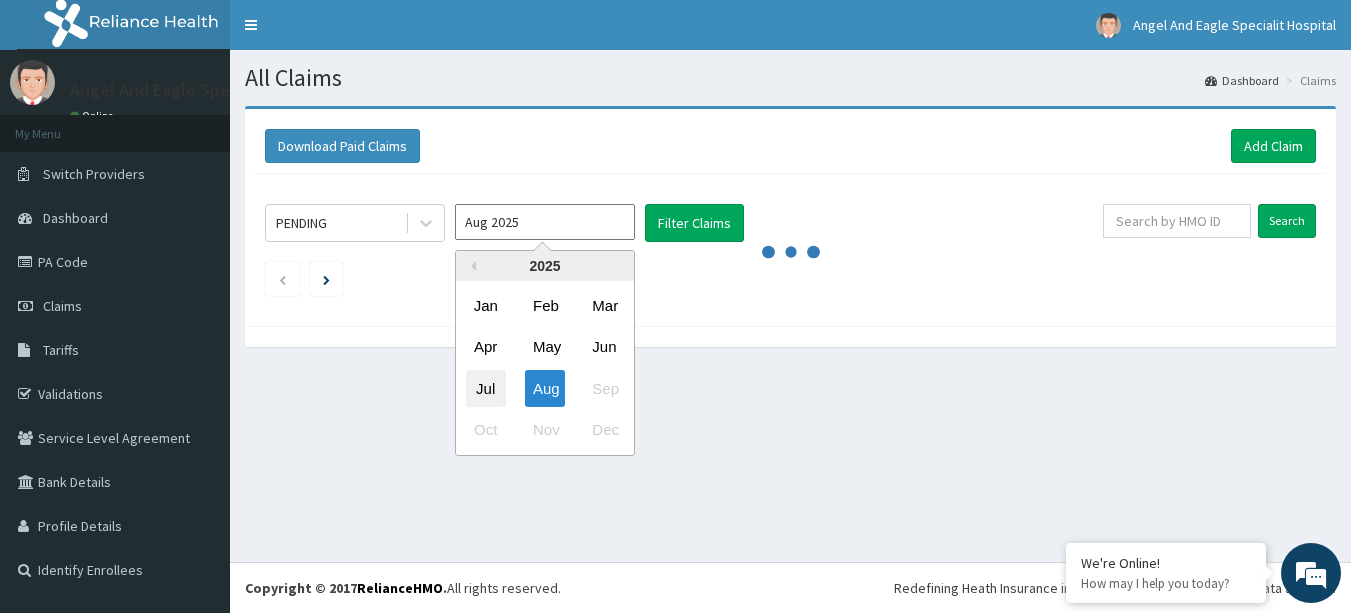 type on "Jul 2025" 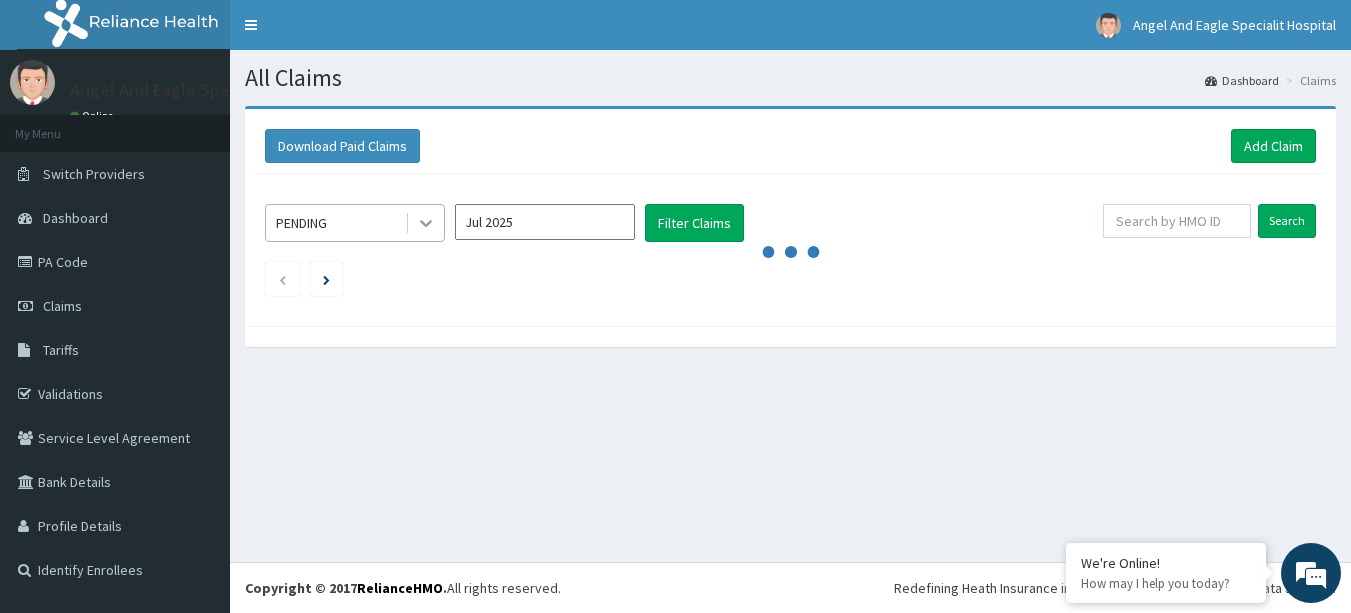 click 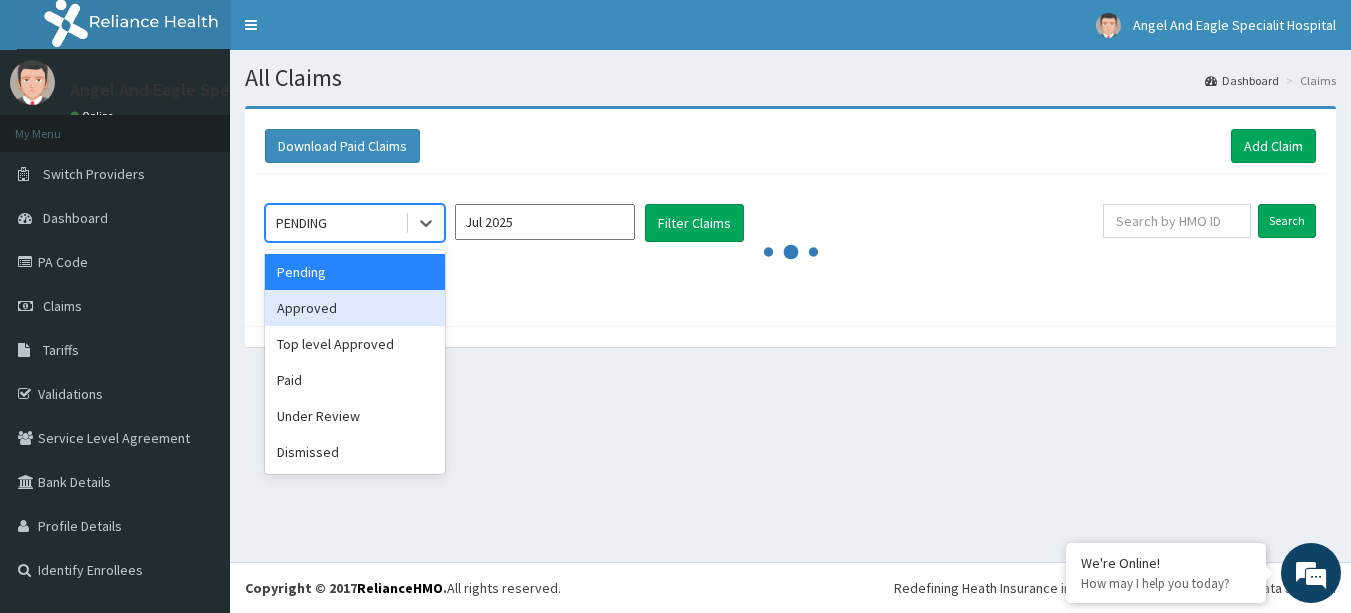 click on "Approved" at bounding box center [355, 308] 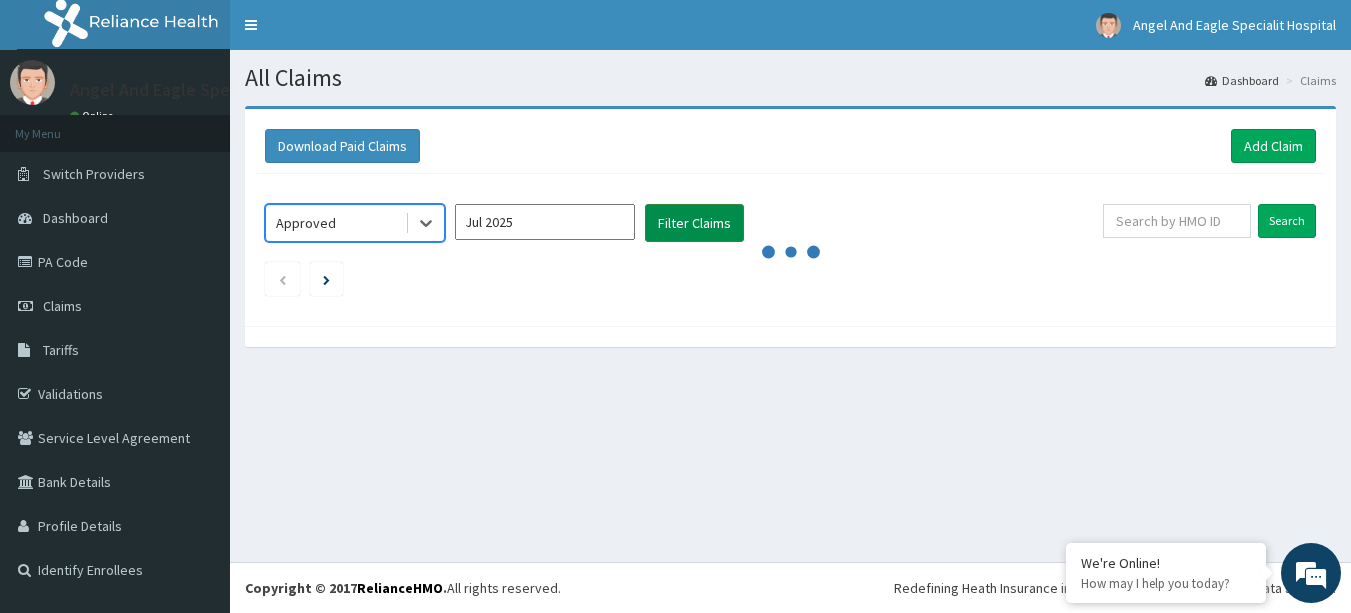 scroll, scrollTop: 0, scrollLeft: 0, axis: both 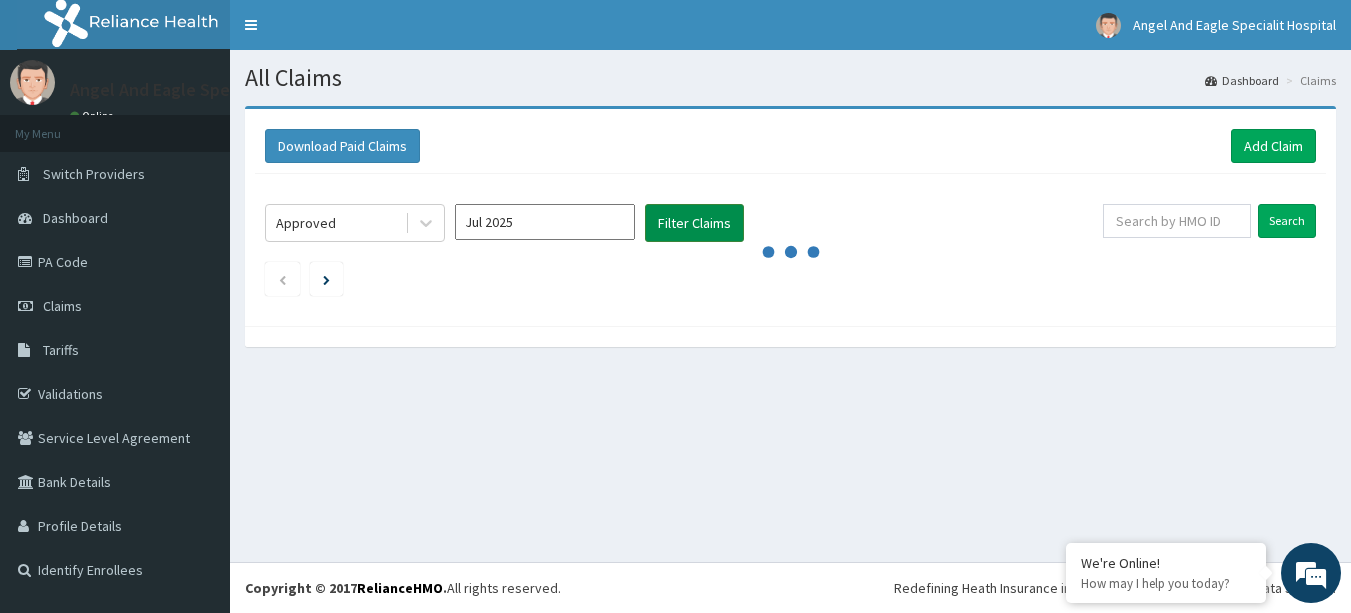 click on "Filter Claims" at bounding box center (694, 223) 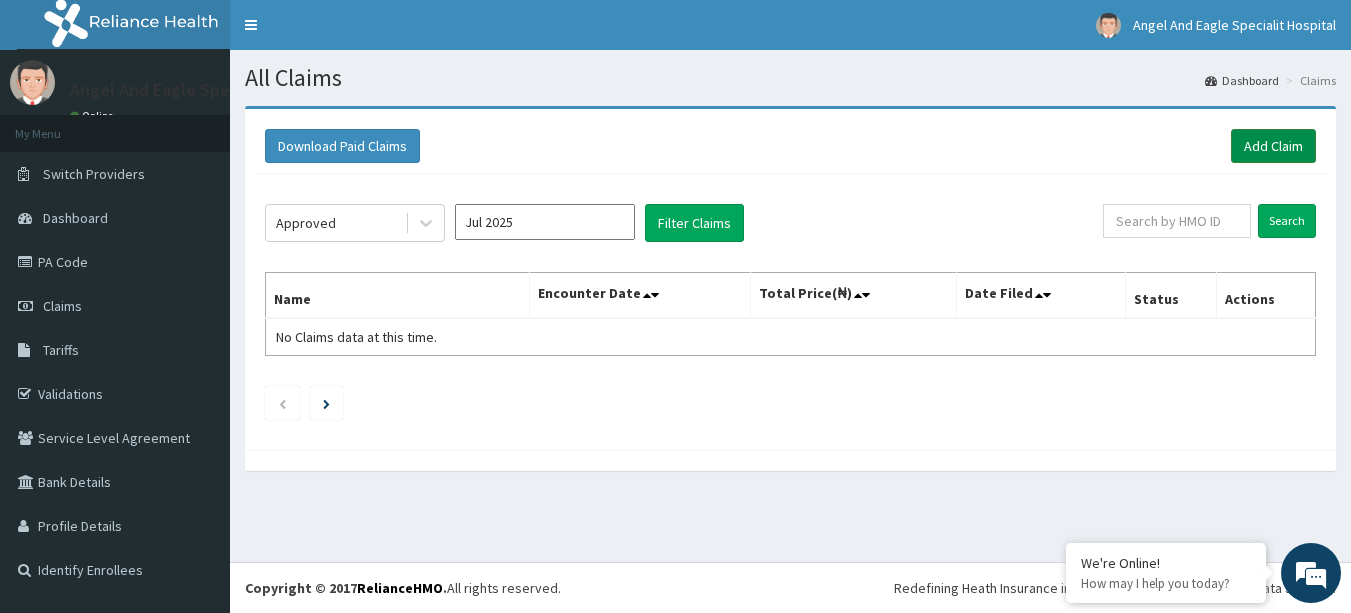 click on "Add Claim" at bounding box center (1273, 146) 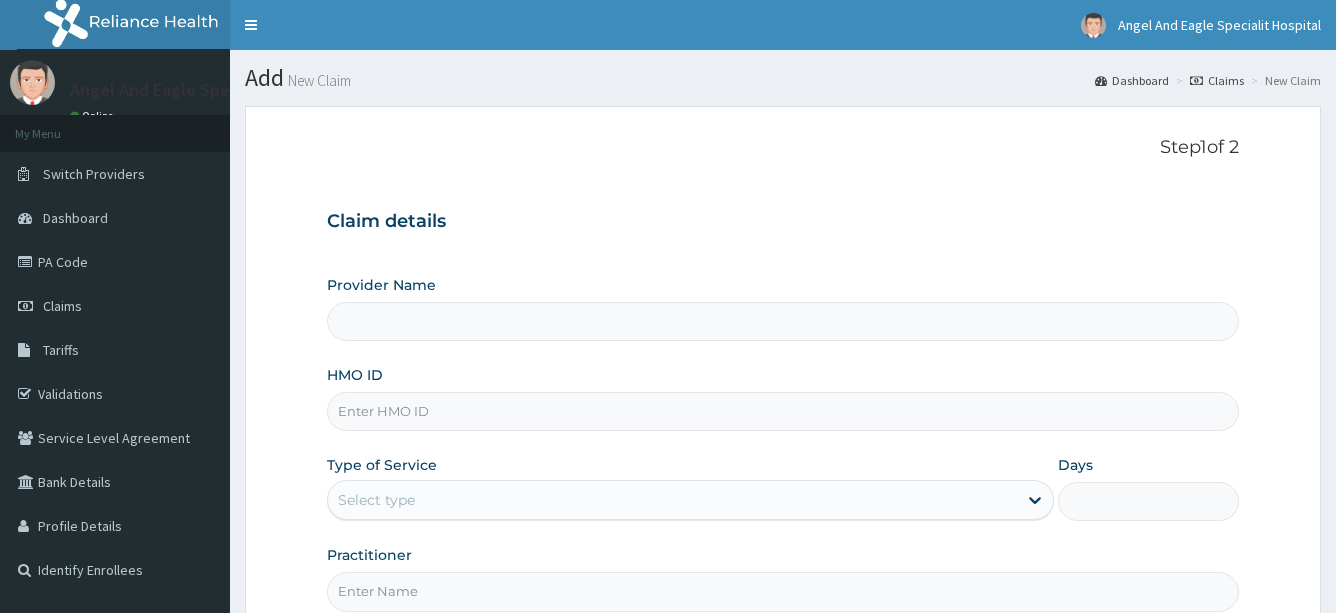 scroll, scrollTop: 0, scrollLeft: 0, axis: both 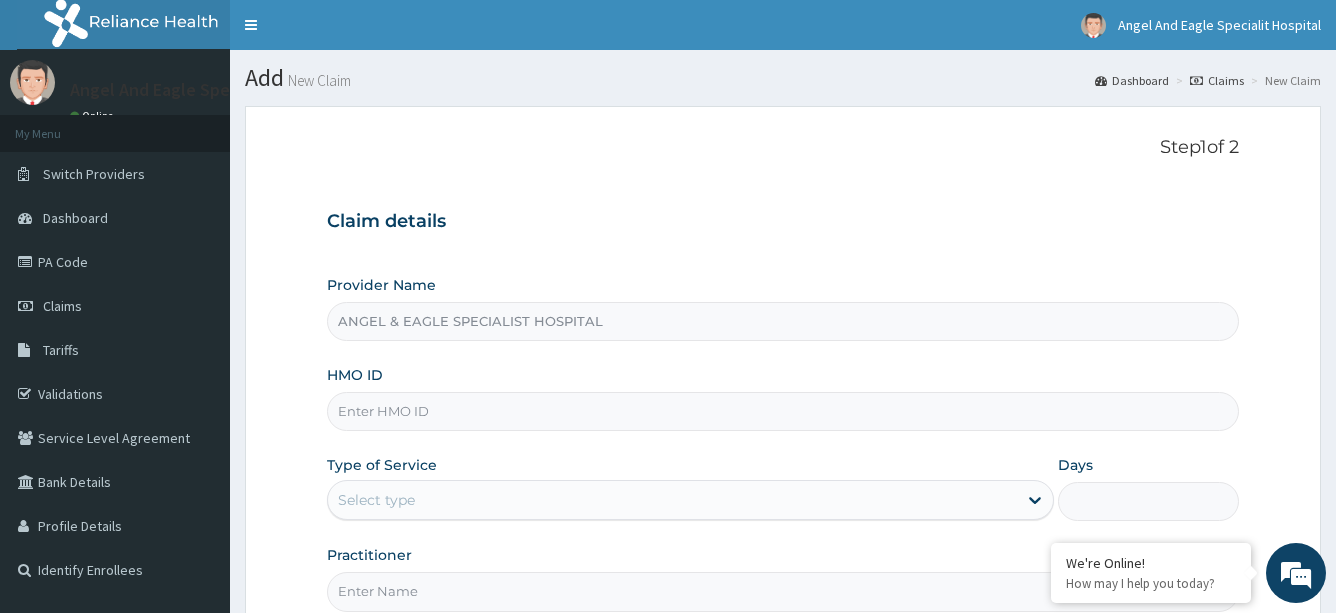 click on "HMO ID" at bounding box center [783, 411] 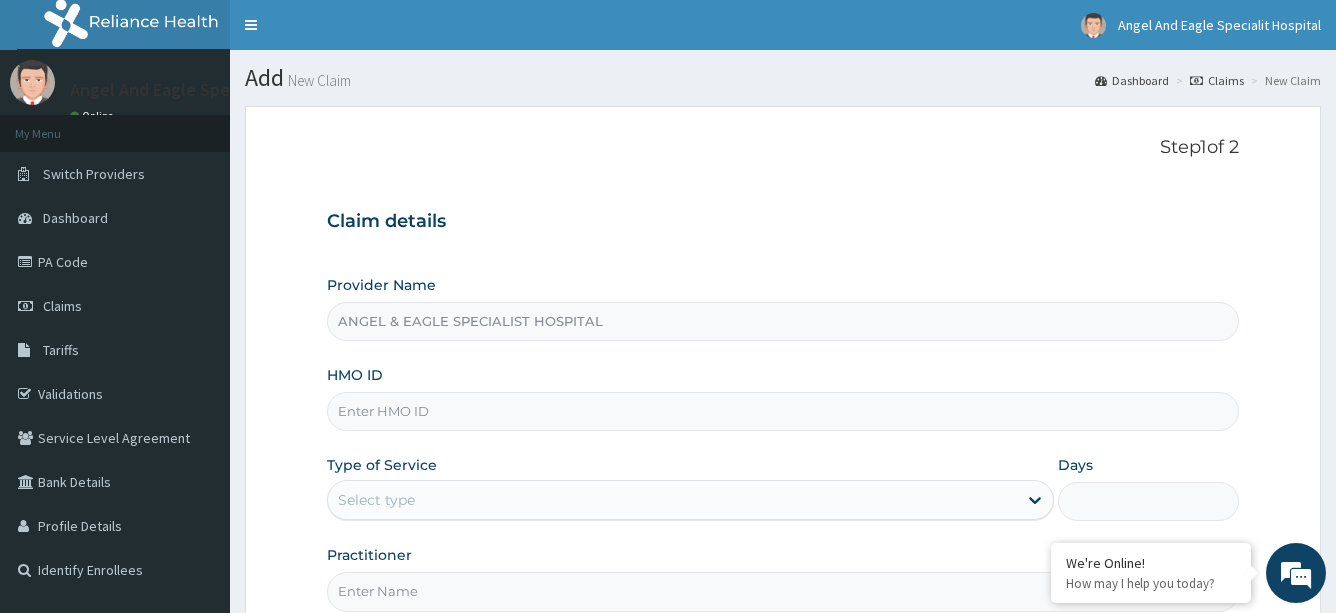 paste on "itx/10125/a" 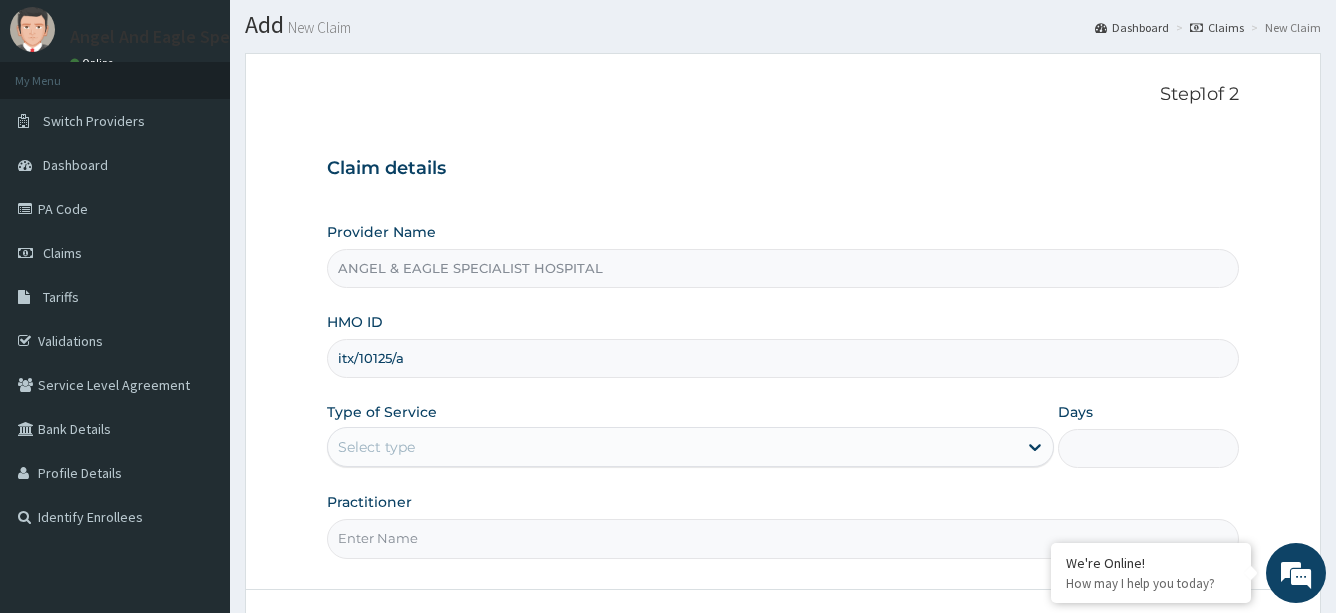 scroll, scrollTop: 100, scrollLeft: 0, axis: vertical 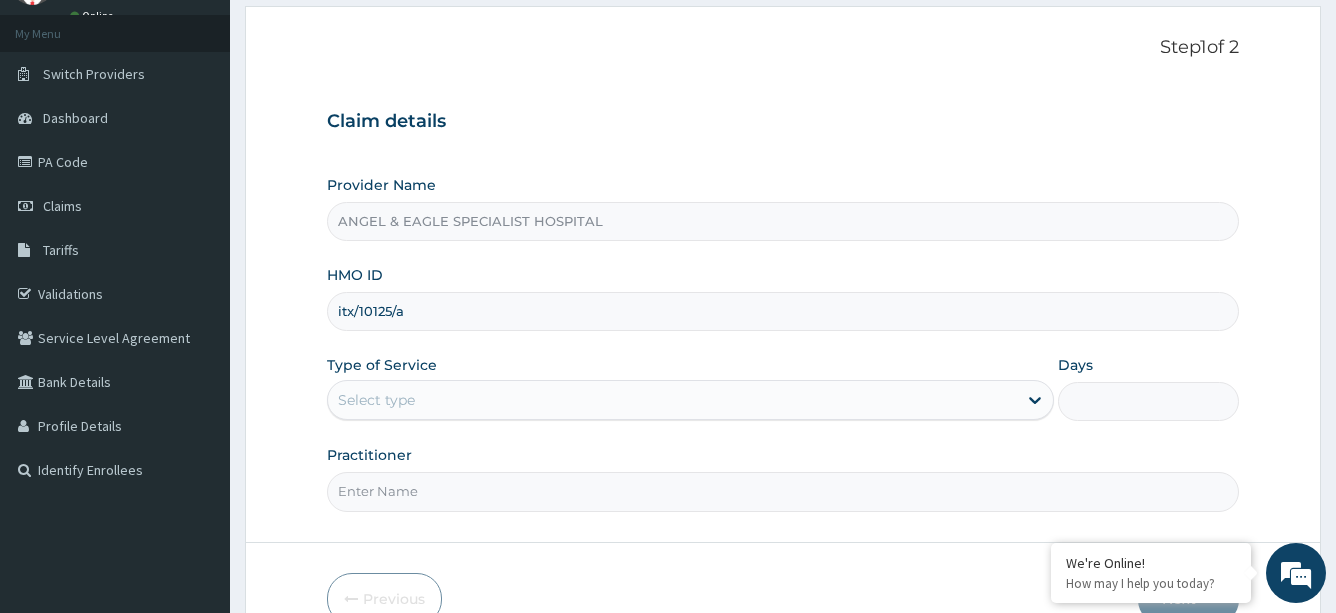 type on "itx/10125/a" 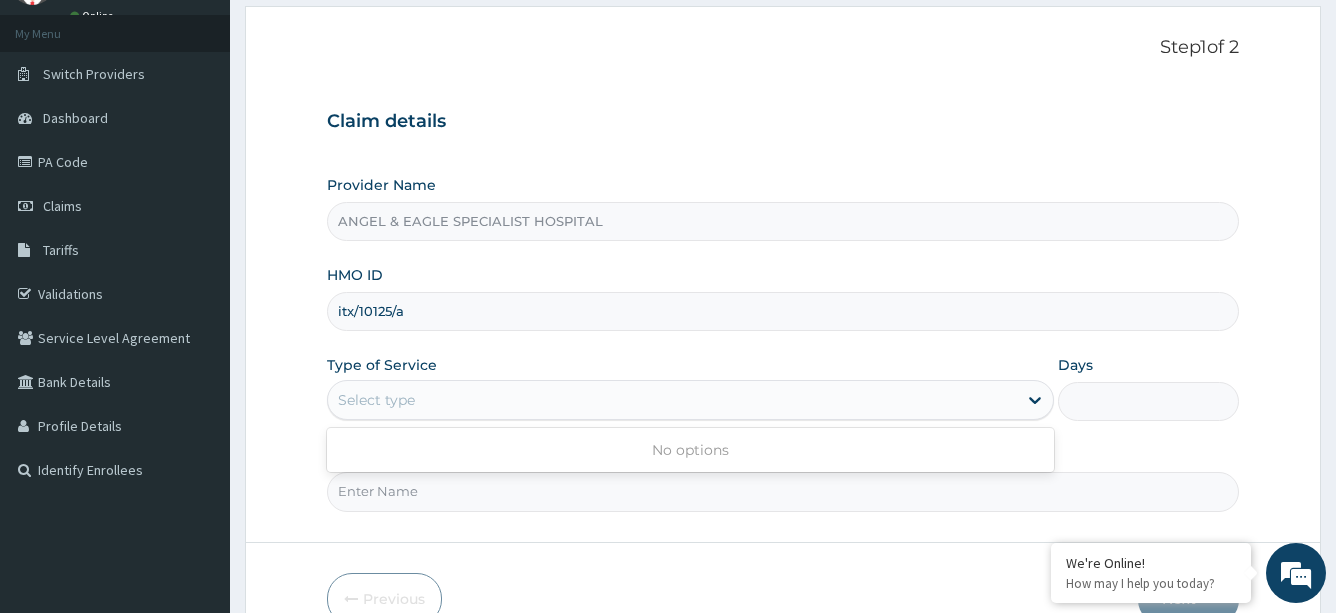 click on "Select type" at bounding box center (672, 400) 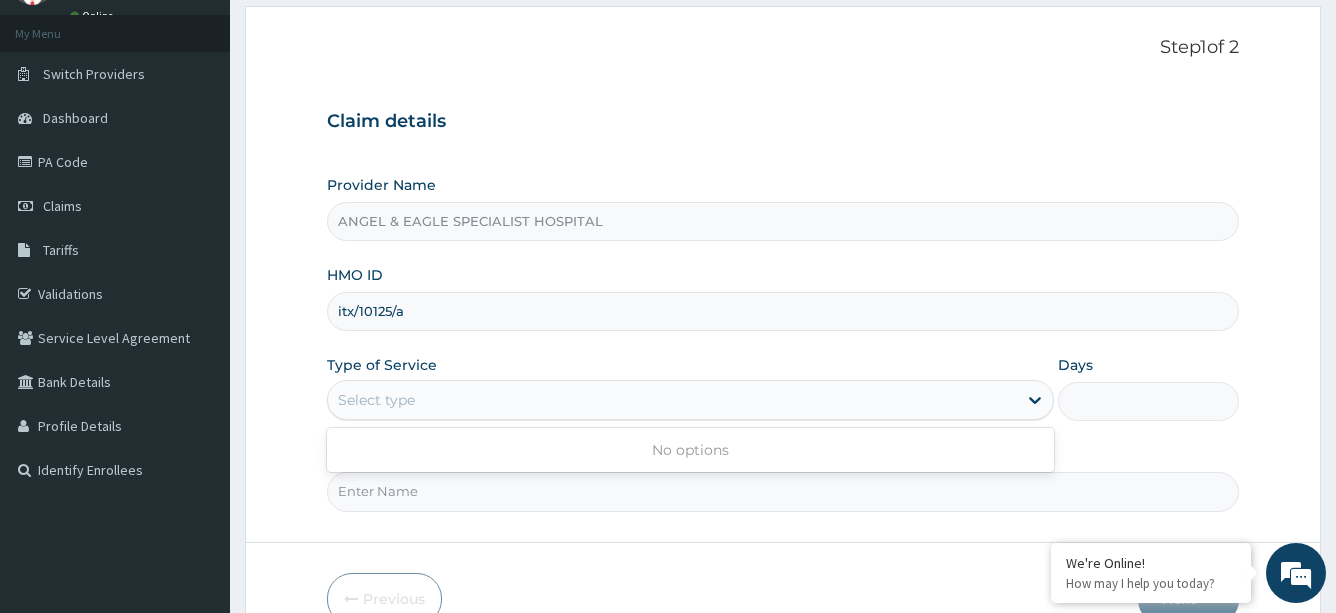 click on "Practitioner" at bounding box center [783, 491] 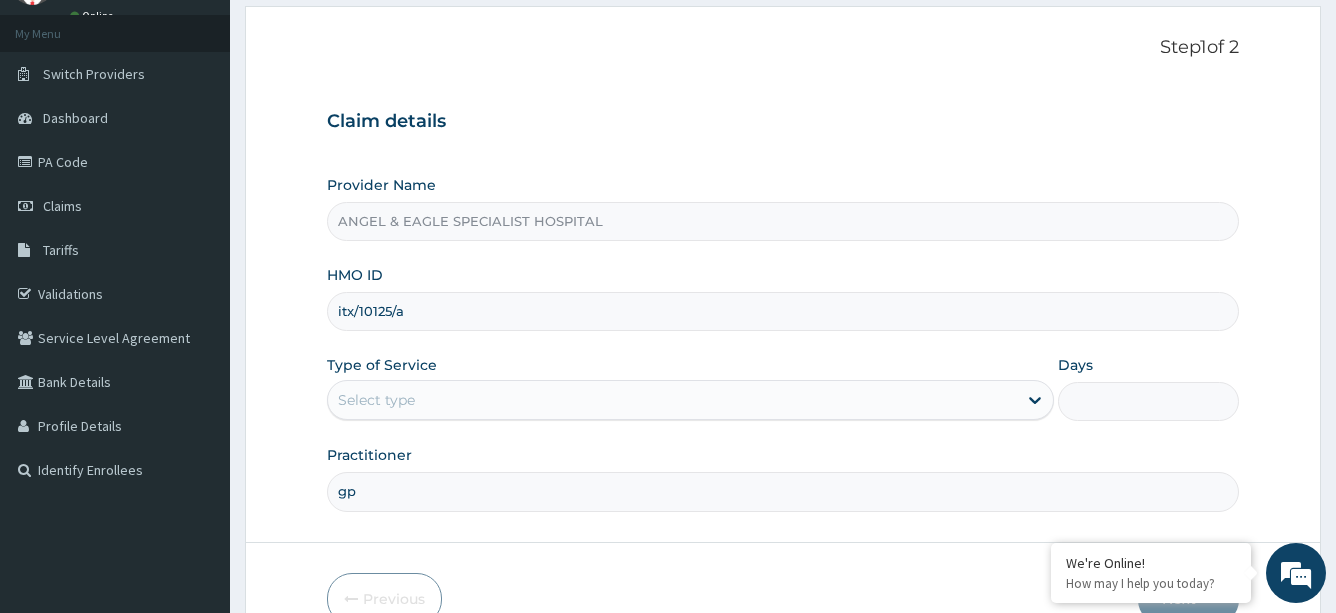scroll, scrollTop: 0, scrollLeft: 0, axis: both 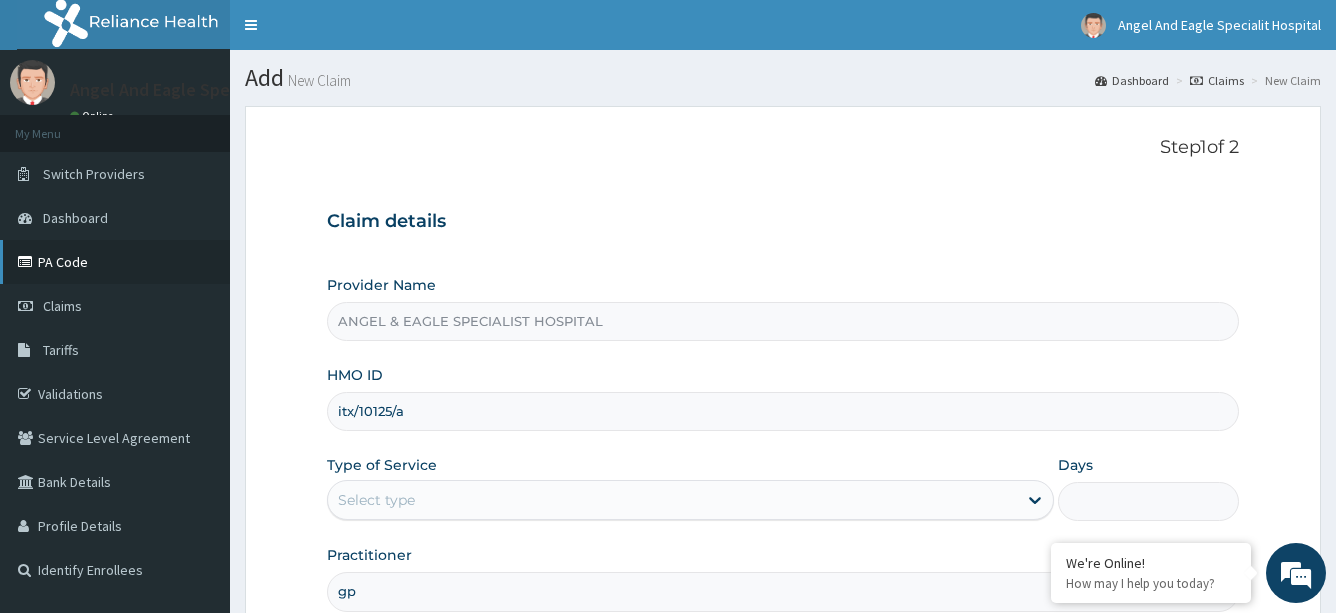 type on "gp" 